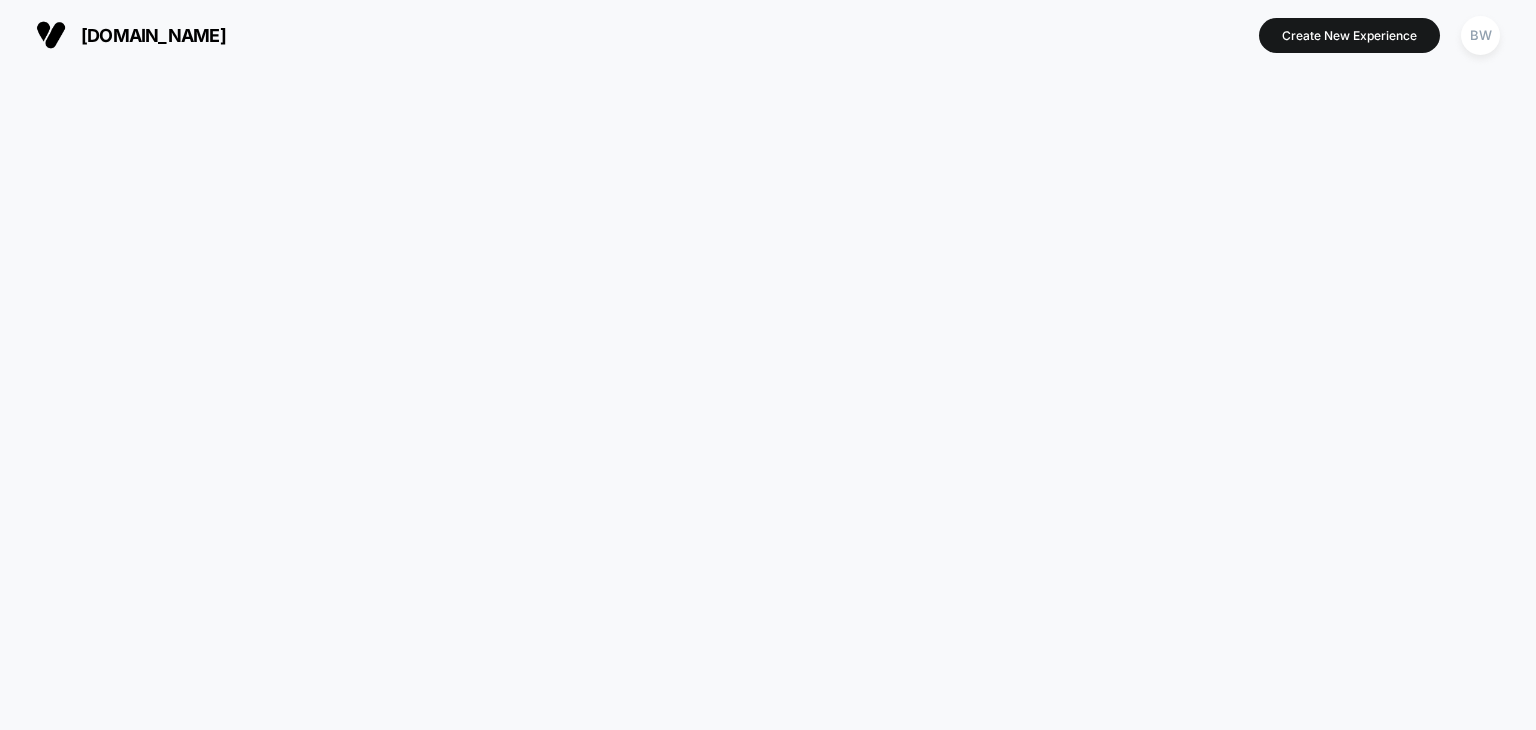 scroll, scrollTop: 0, scrollLeft: 0, axis: both 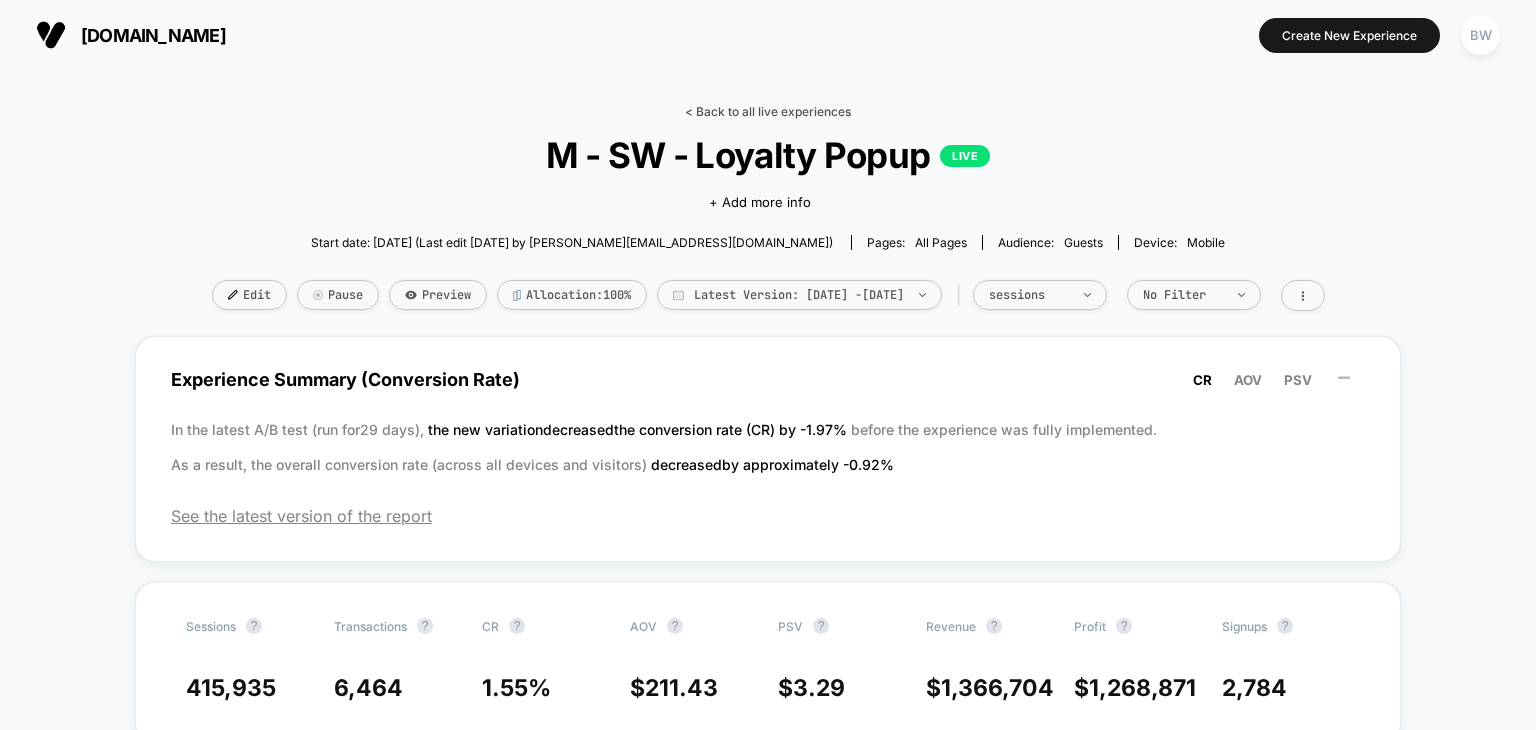 click on "< Back to all live experiences" at bounding box center (768, 111) 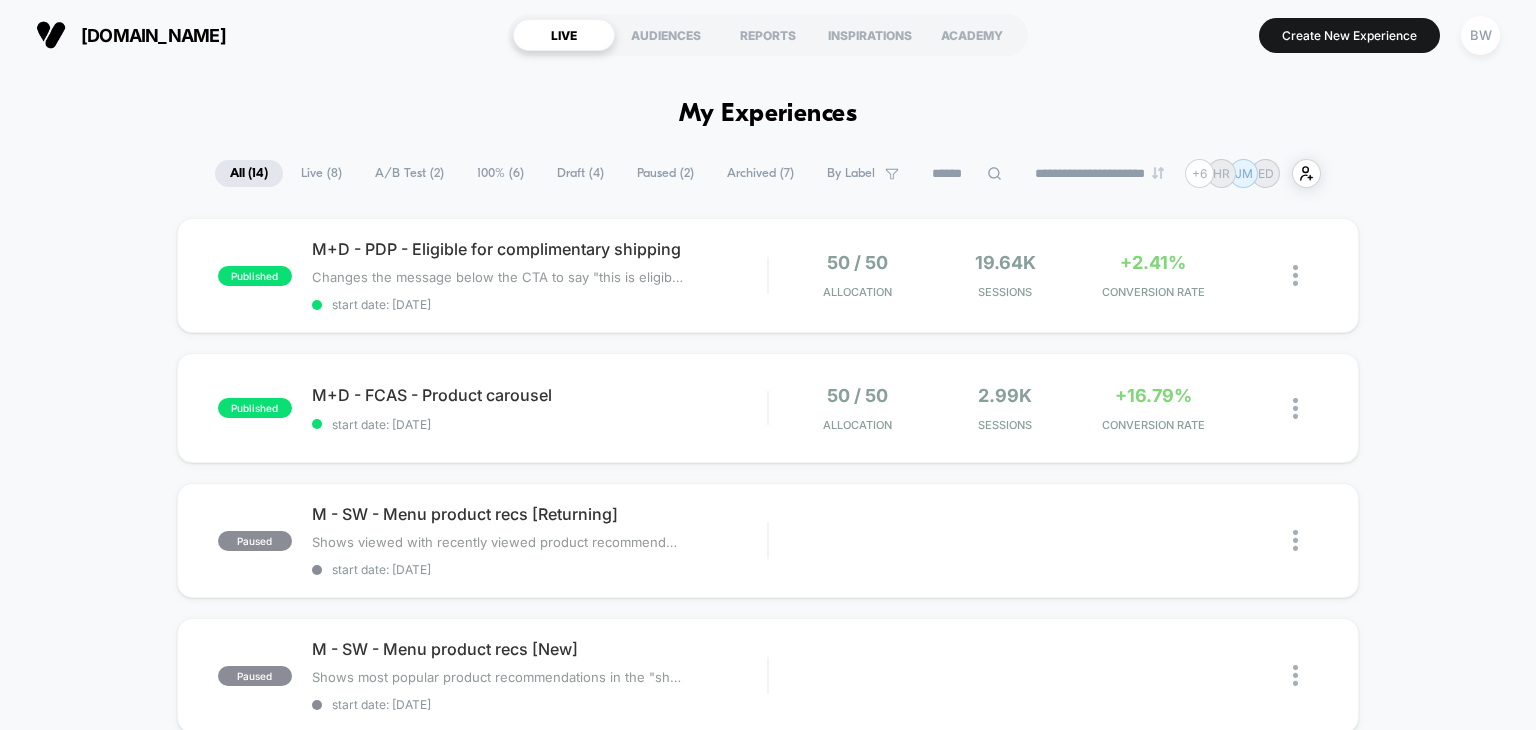 click on "100% ( 6 )" at bounding box center (500, 173) 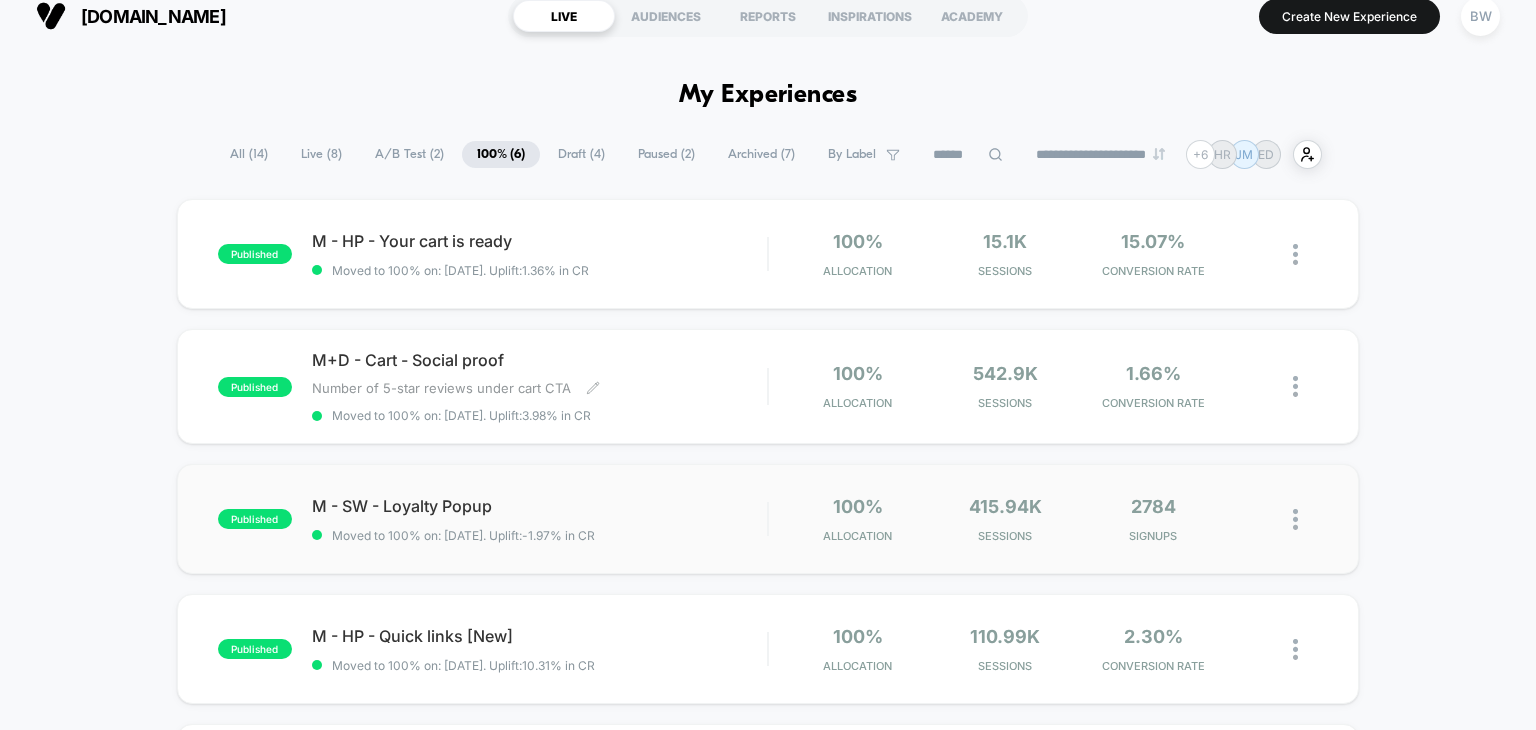 scroll, scrollTop: 18, scrollLeft: 0, axis: vertical 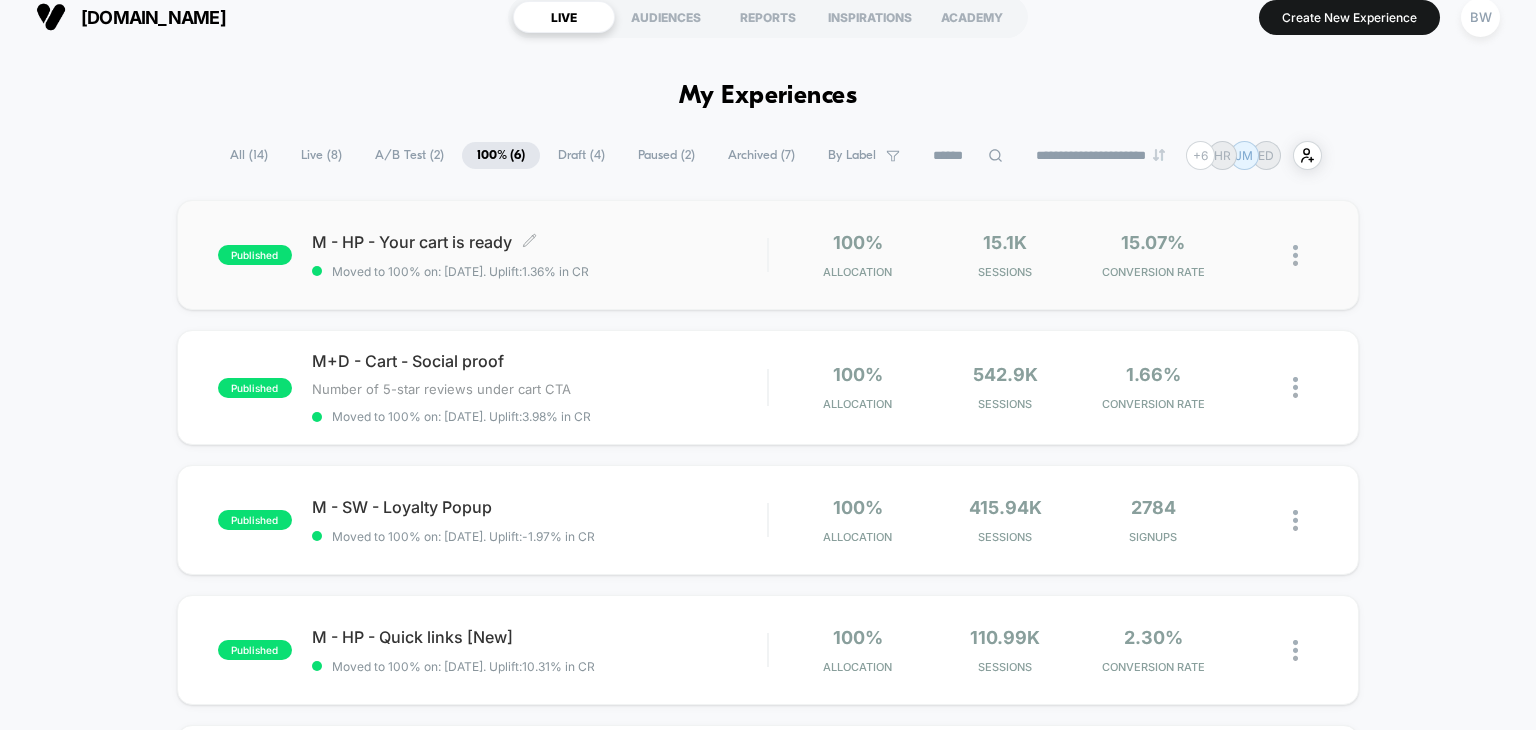 click on "Moved to 100% on:   [DATE] . Uplift: 1.36% in CR" at bounding box center (540, 271) 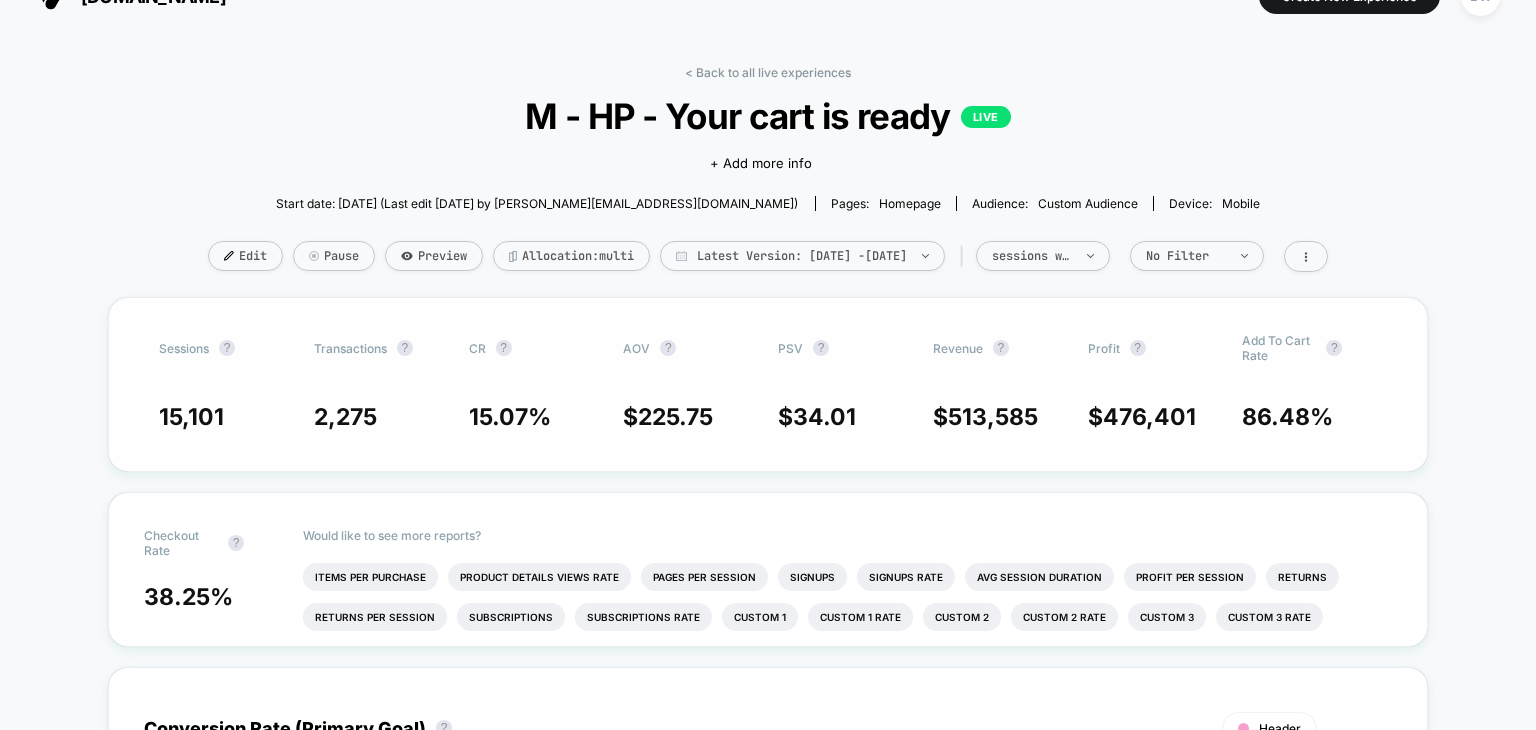 scroll, scrollTop: 44, scrollLeft: 0, axis: vertical 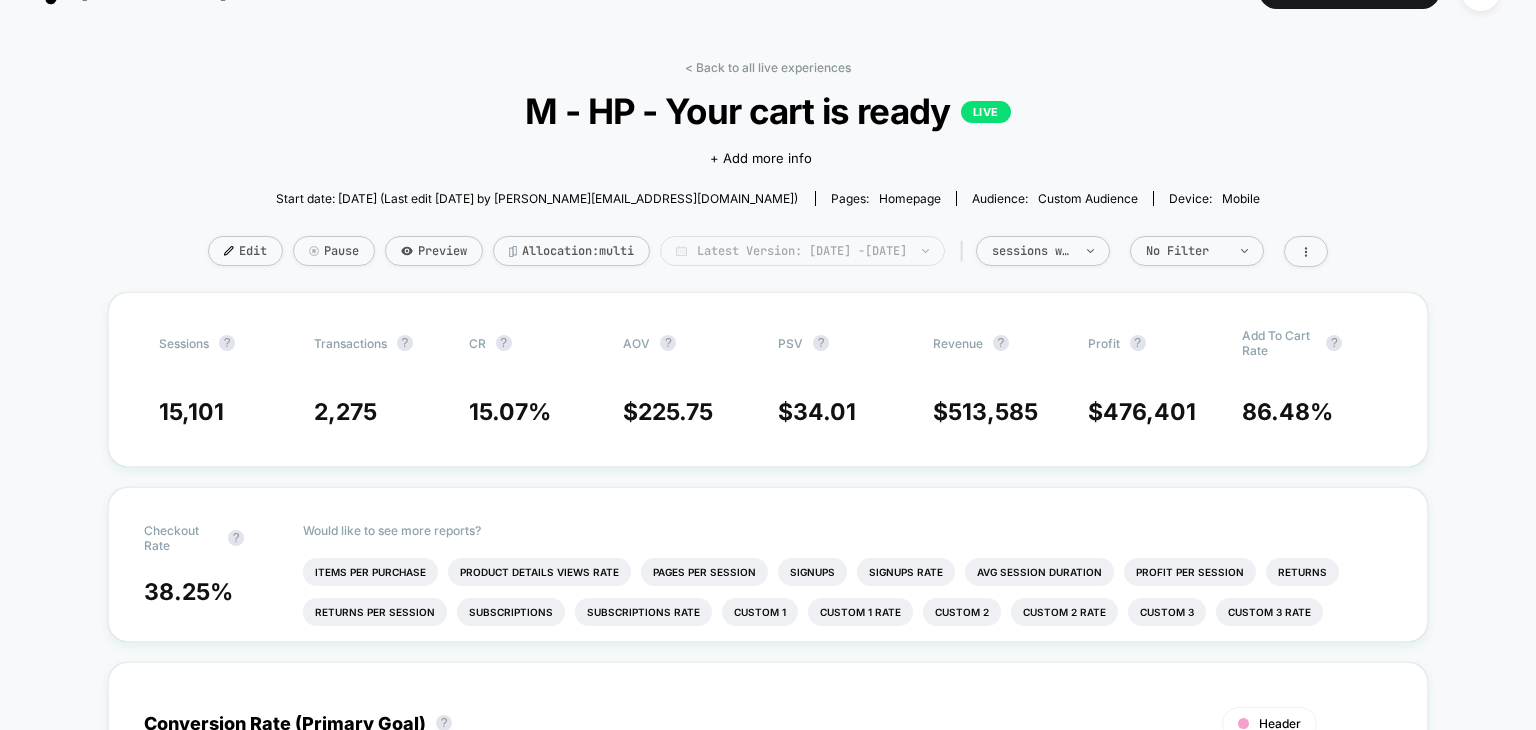 click on "Latest Version:     [DATE]    -    [DATE]" at bounding box center (802, 251) 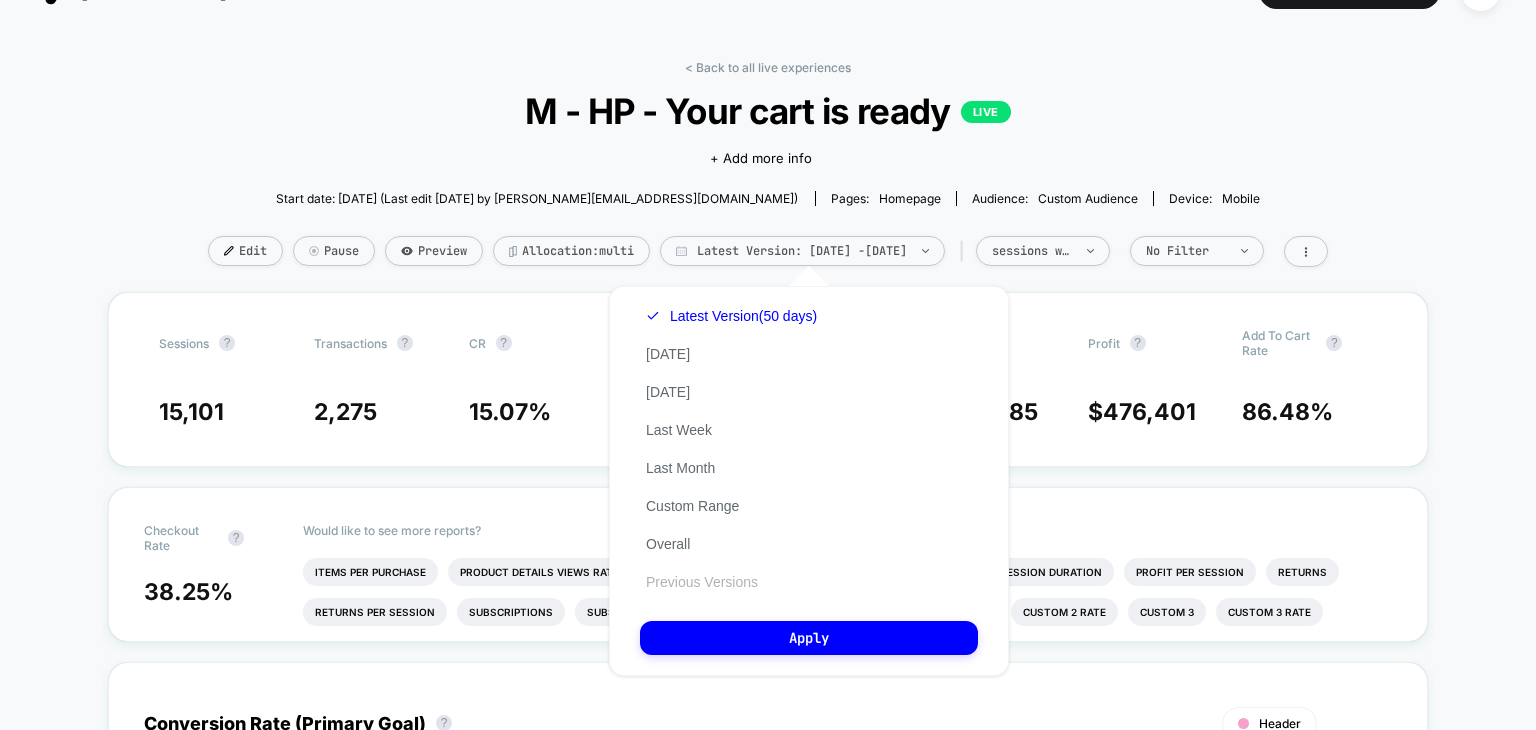 click on "Previous Versions" at bounding box center [702, 582] 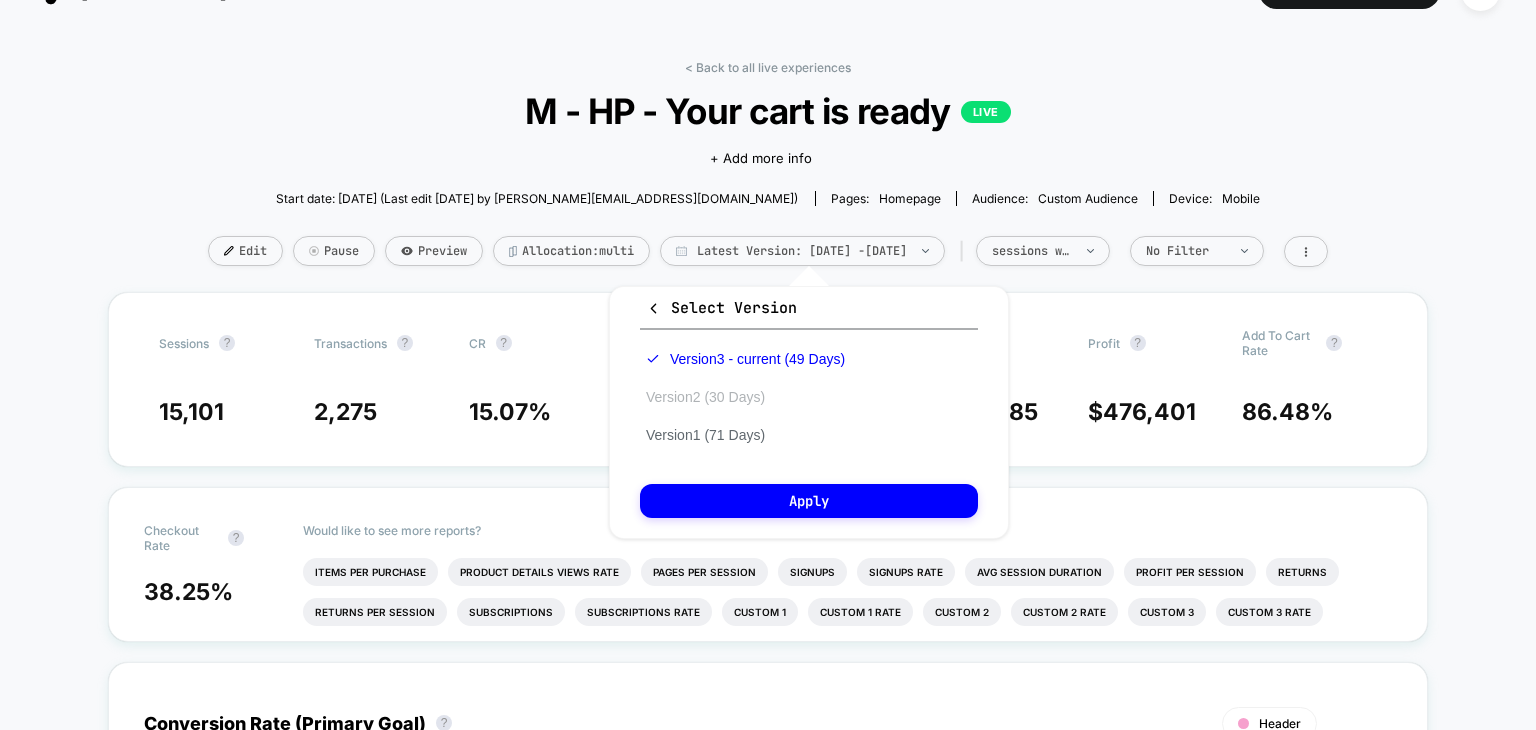 click on "Version  2   (30 Days)" at bounding box center (705, 397) 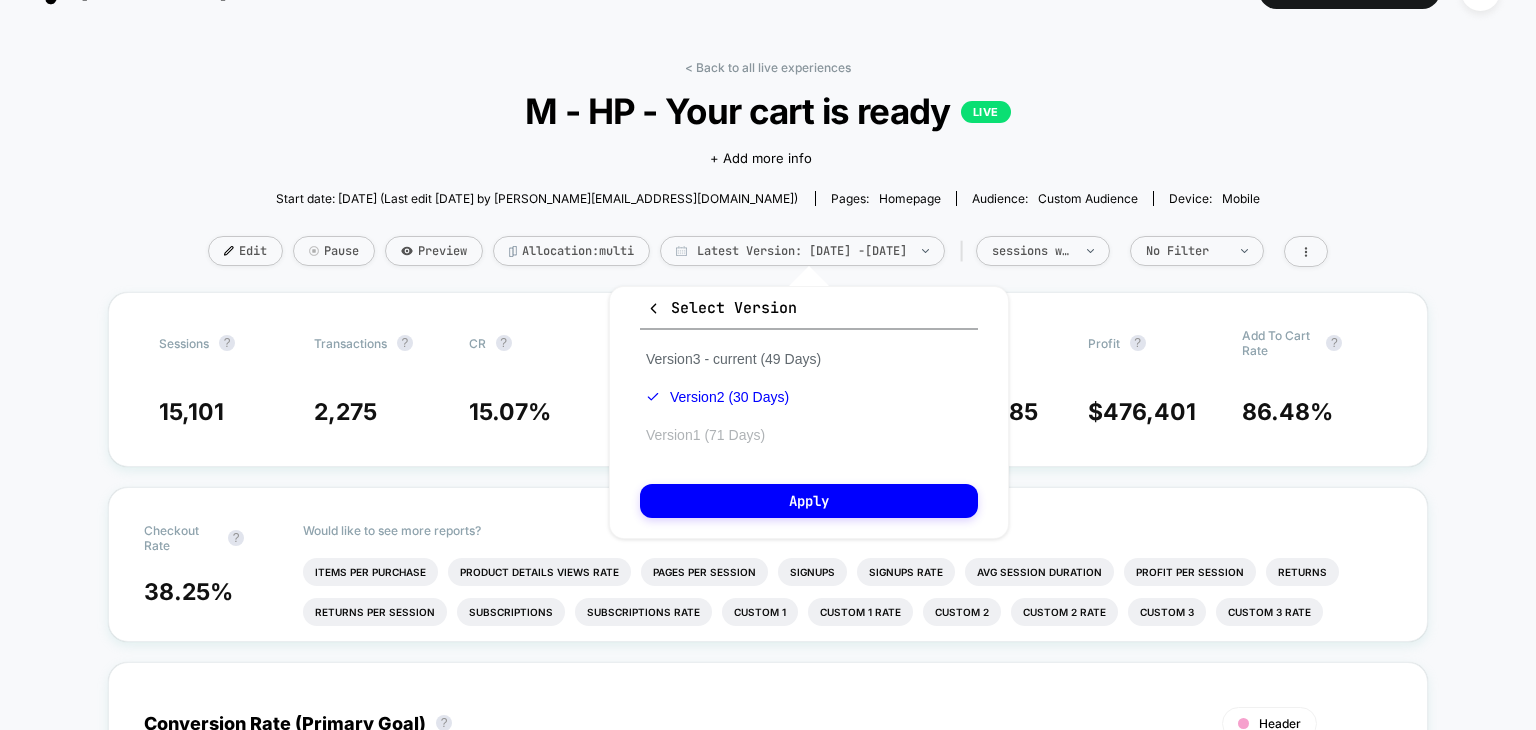 click on "Version  1   (71 Days)" at bounding box center [705, 435] 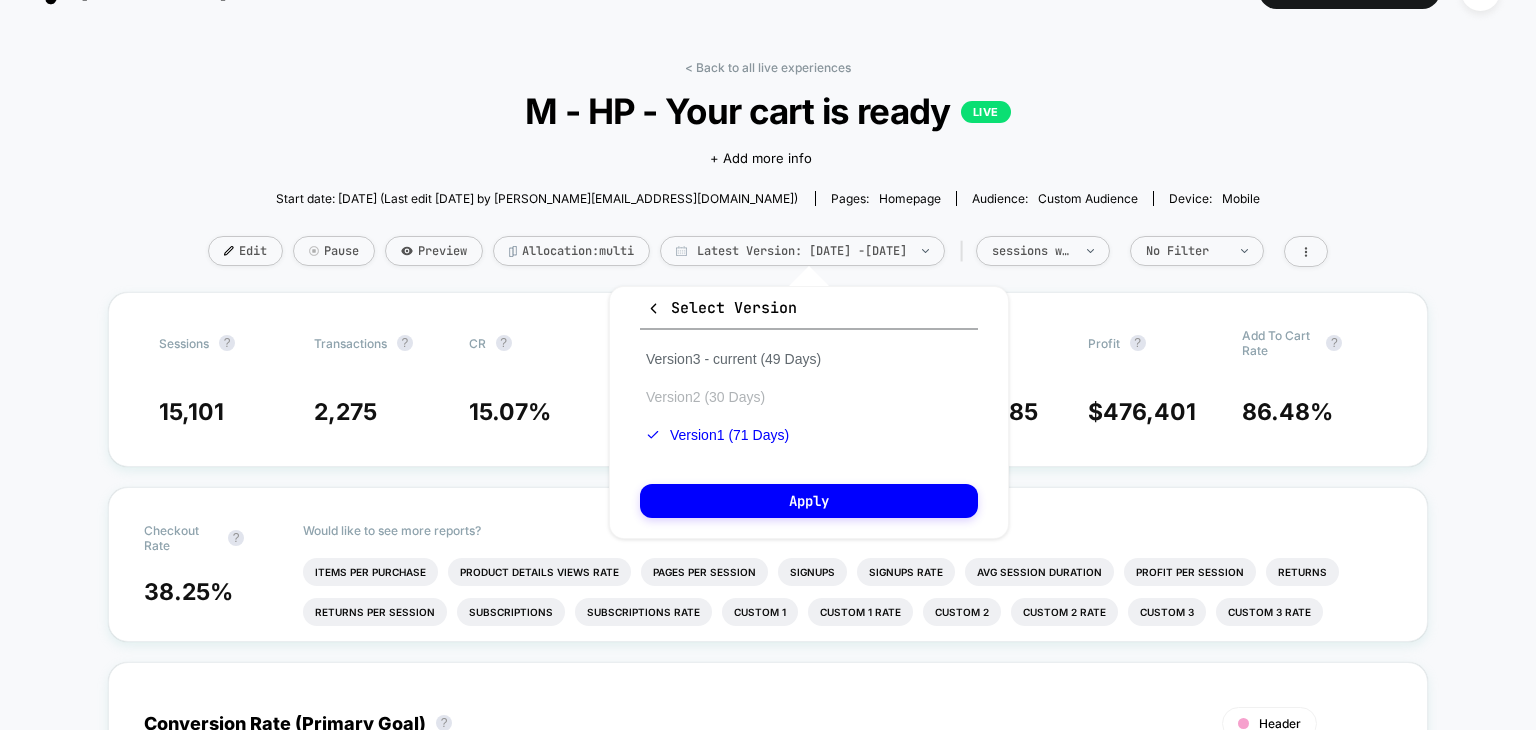 click on "Version  2   (30 Days)" at bounding box center [705, 397] 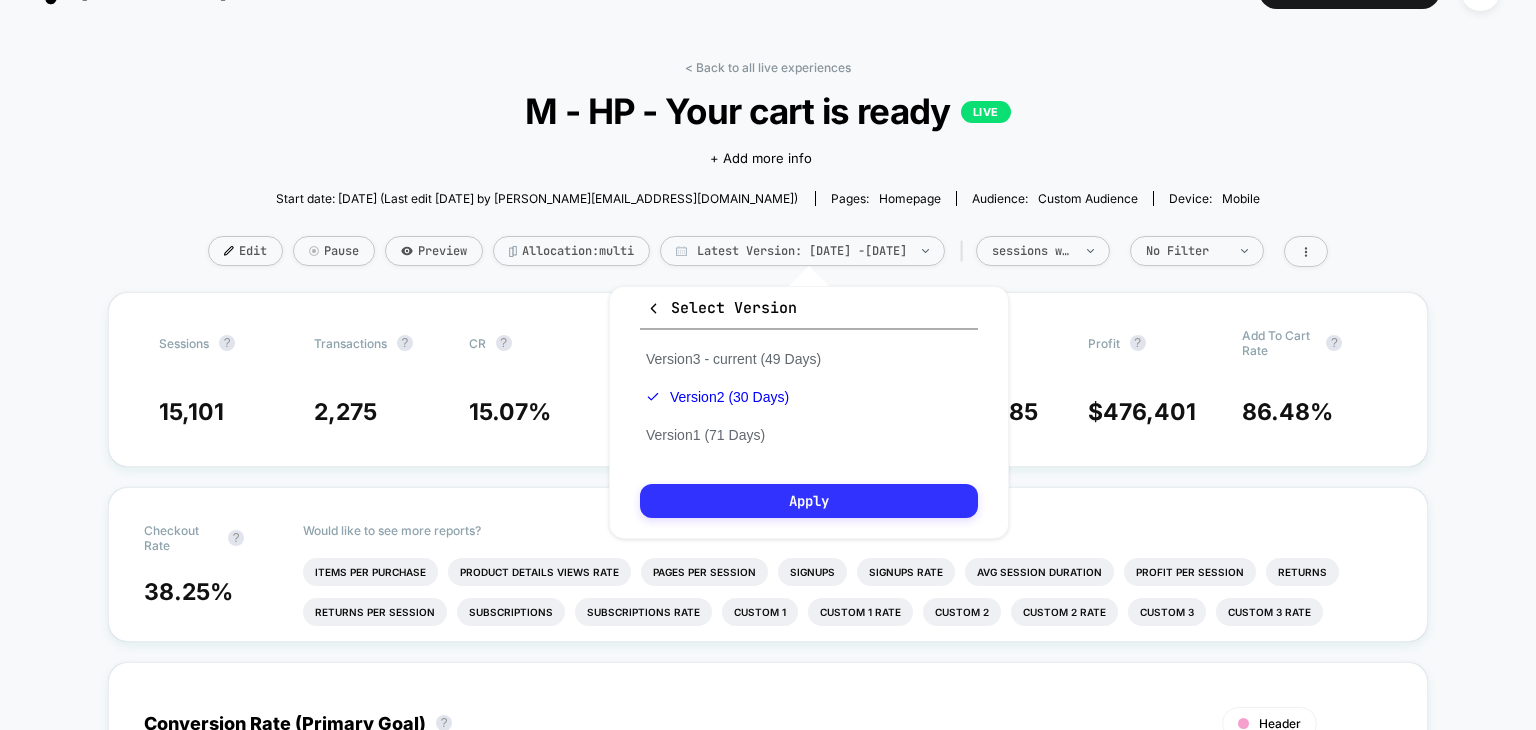 click on "Apply" at bounding box center [809, 501] 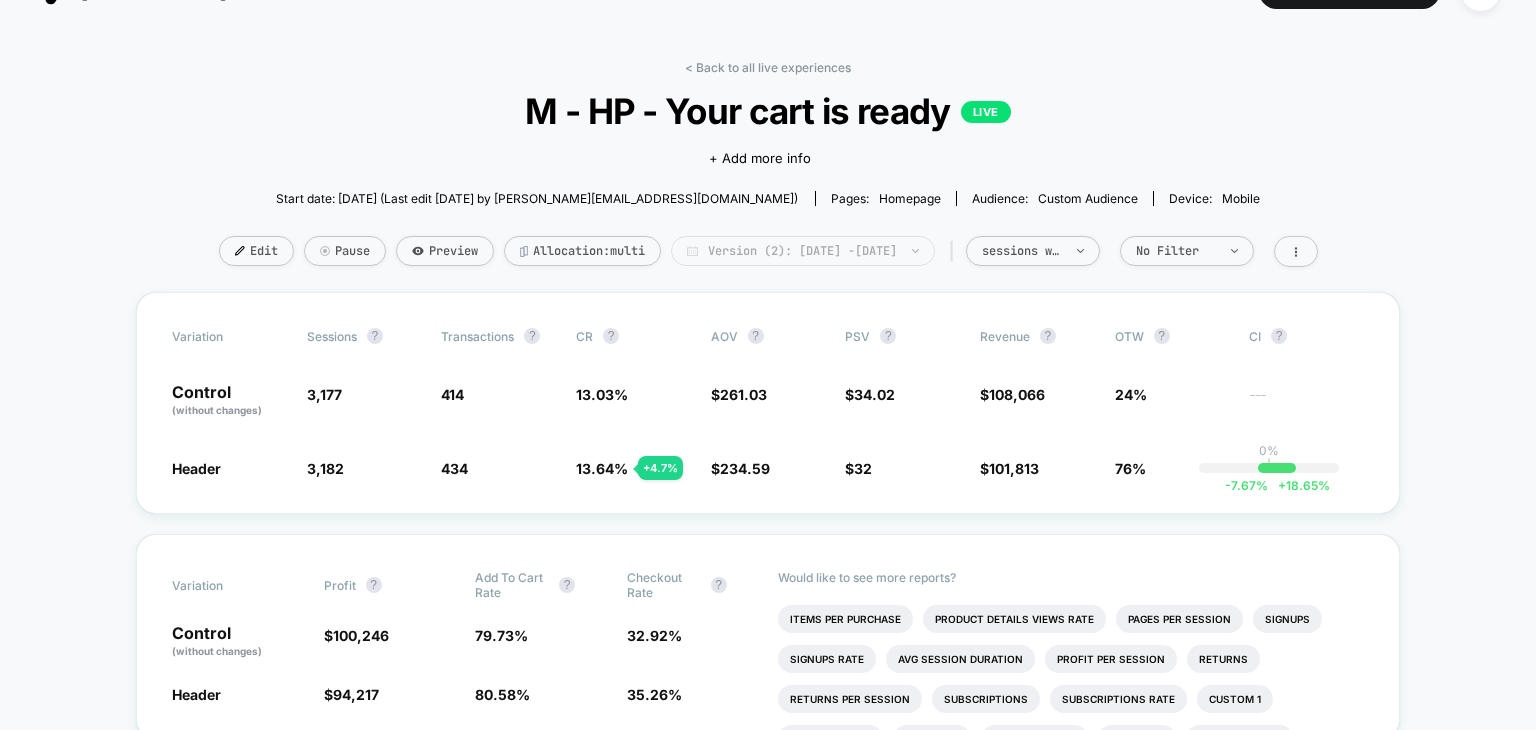 click on "Version (2):     [DATE]    -    [DATE]" at bounding box center (803, 251) 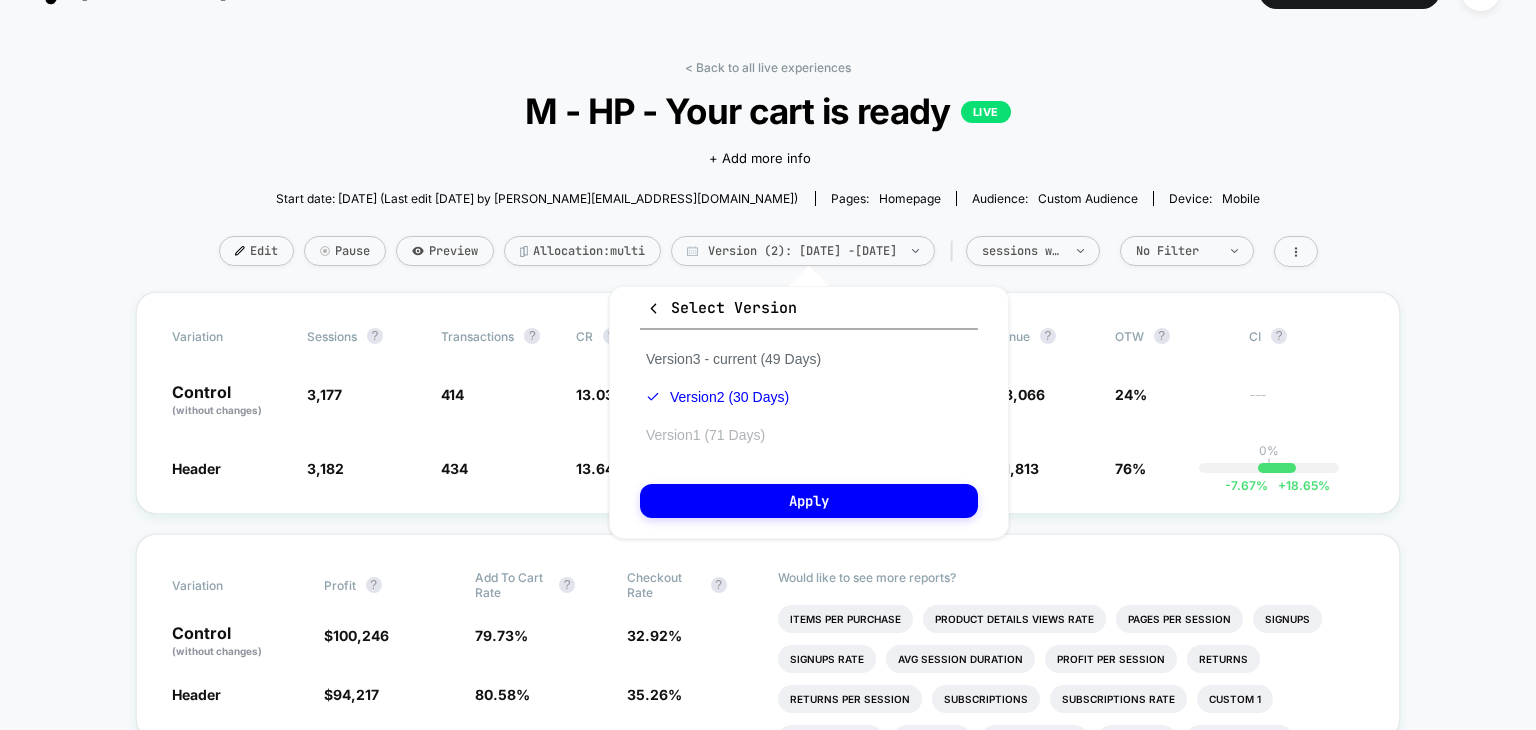 click on "Version  1   (71 Days)" at bounding box center (705, 435) 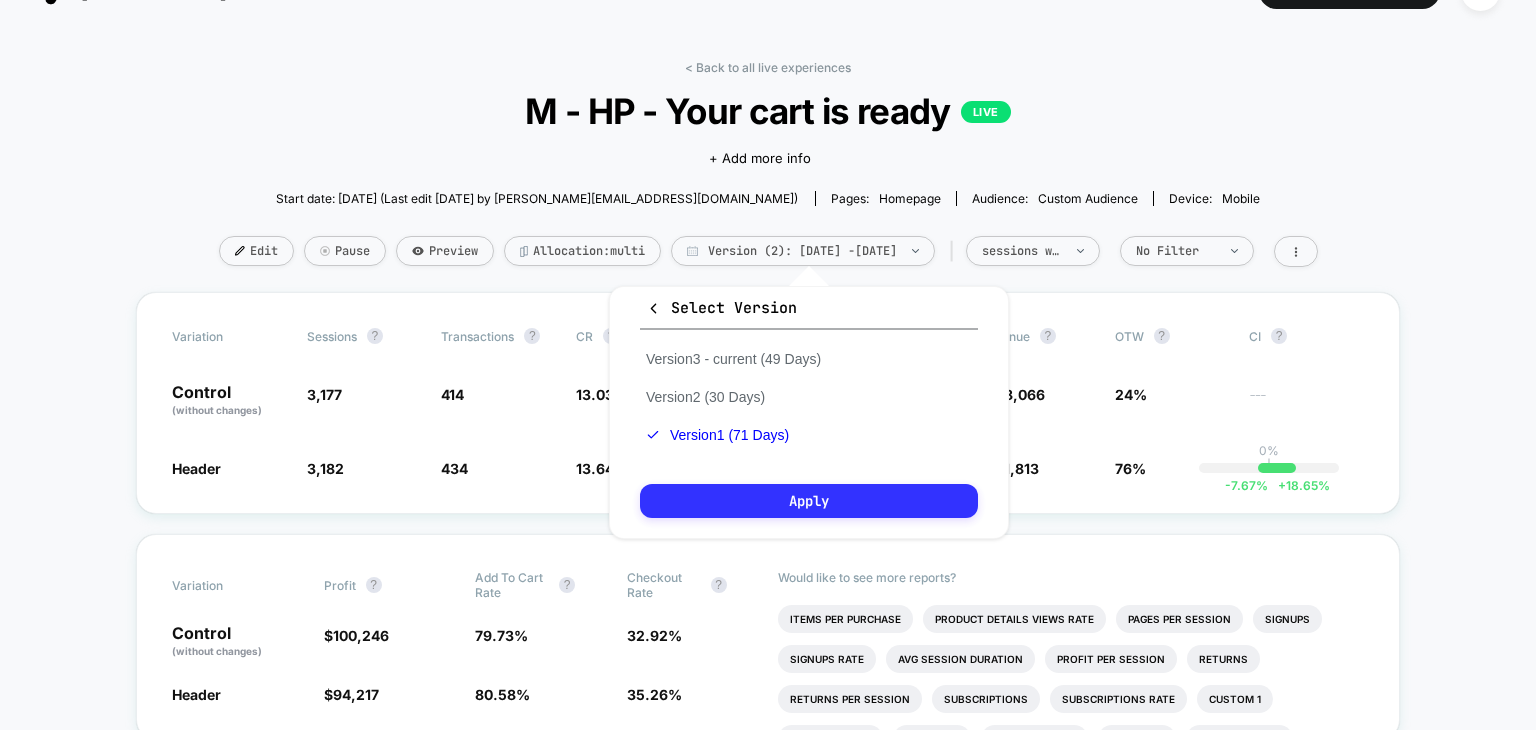 click on "Apply" at bounding box center (809, 501) 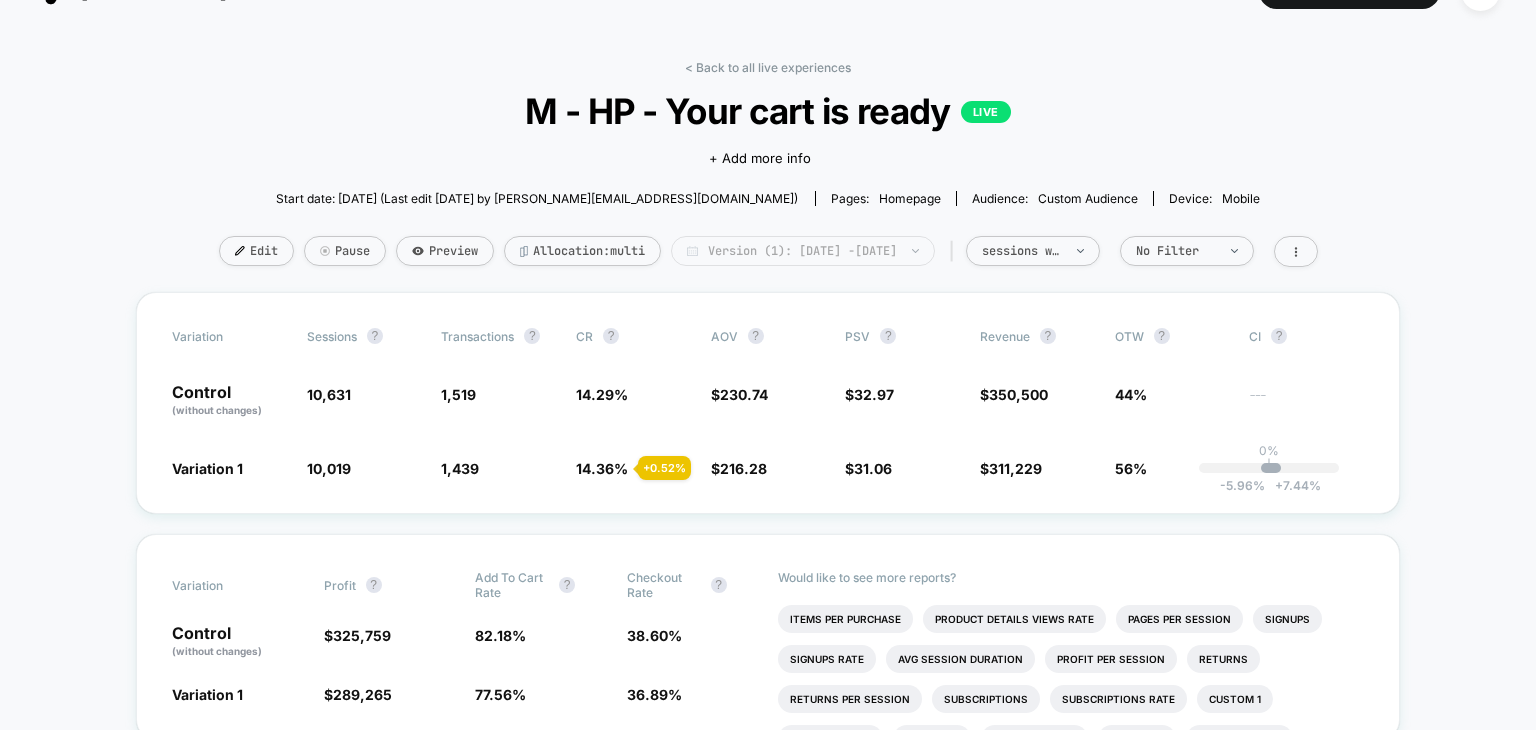 click on "Version (1):     [DATE]    -    [DATE]" at bounding box center (803, 251) 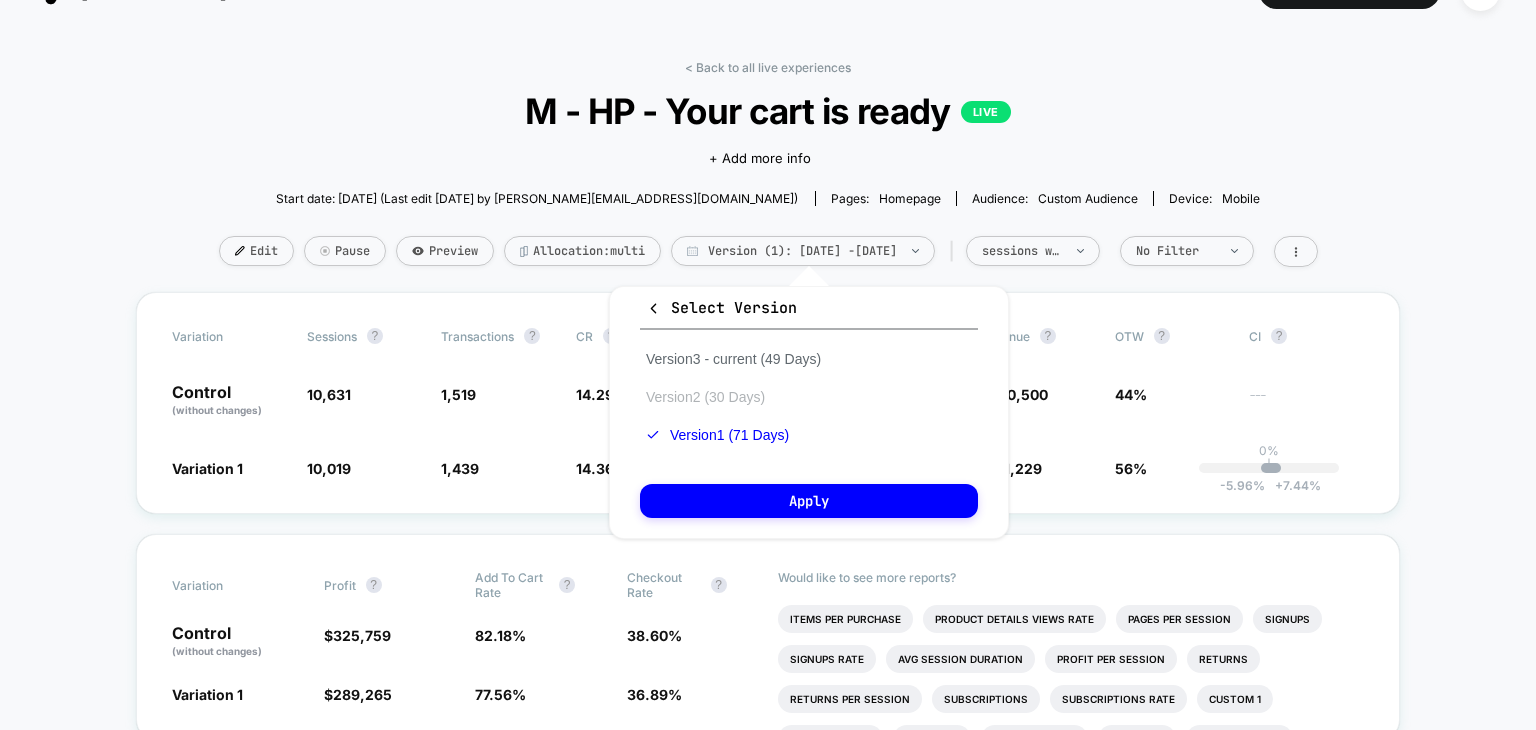 click on "Version  2   (30 Days)" at bounding box center (705, 397) 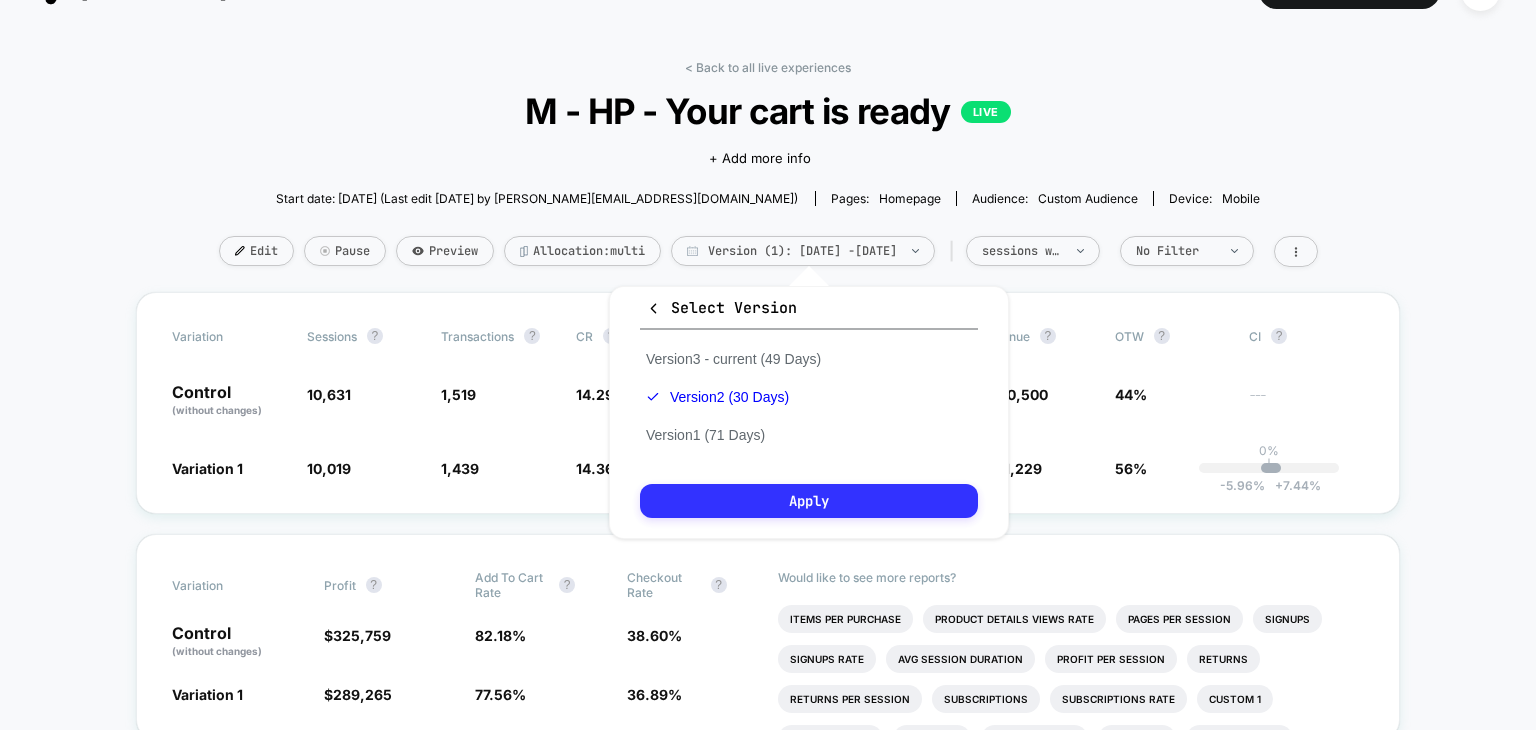click on "Apply" at bounding box center [809, 501] 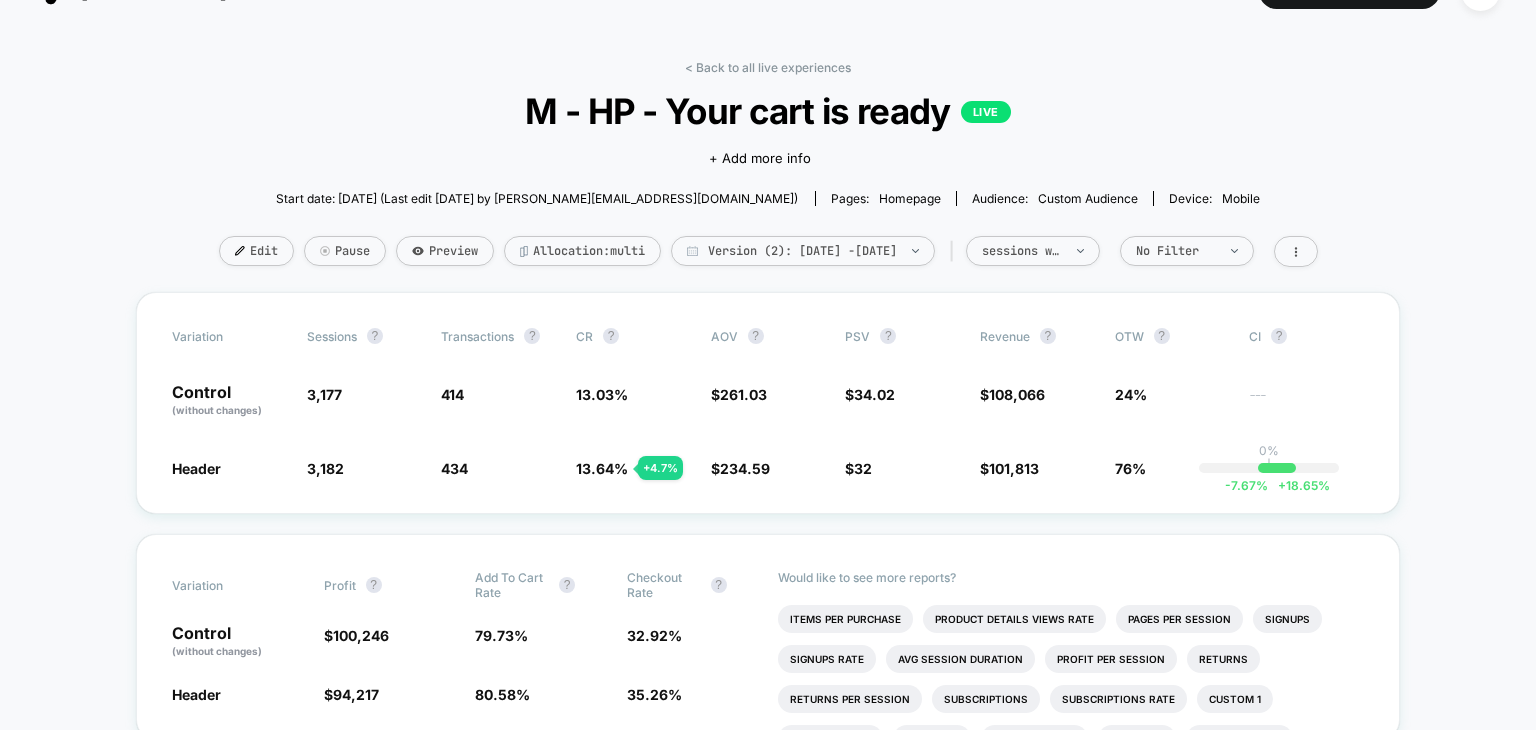 click on "M - HP - Your cart is ready LIVE" at bounding box center [767, 111] 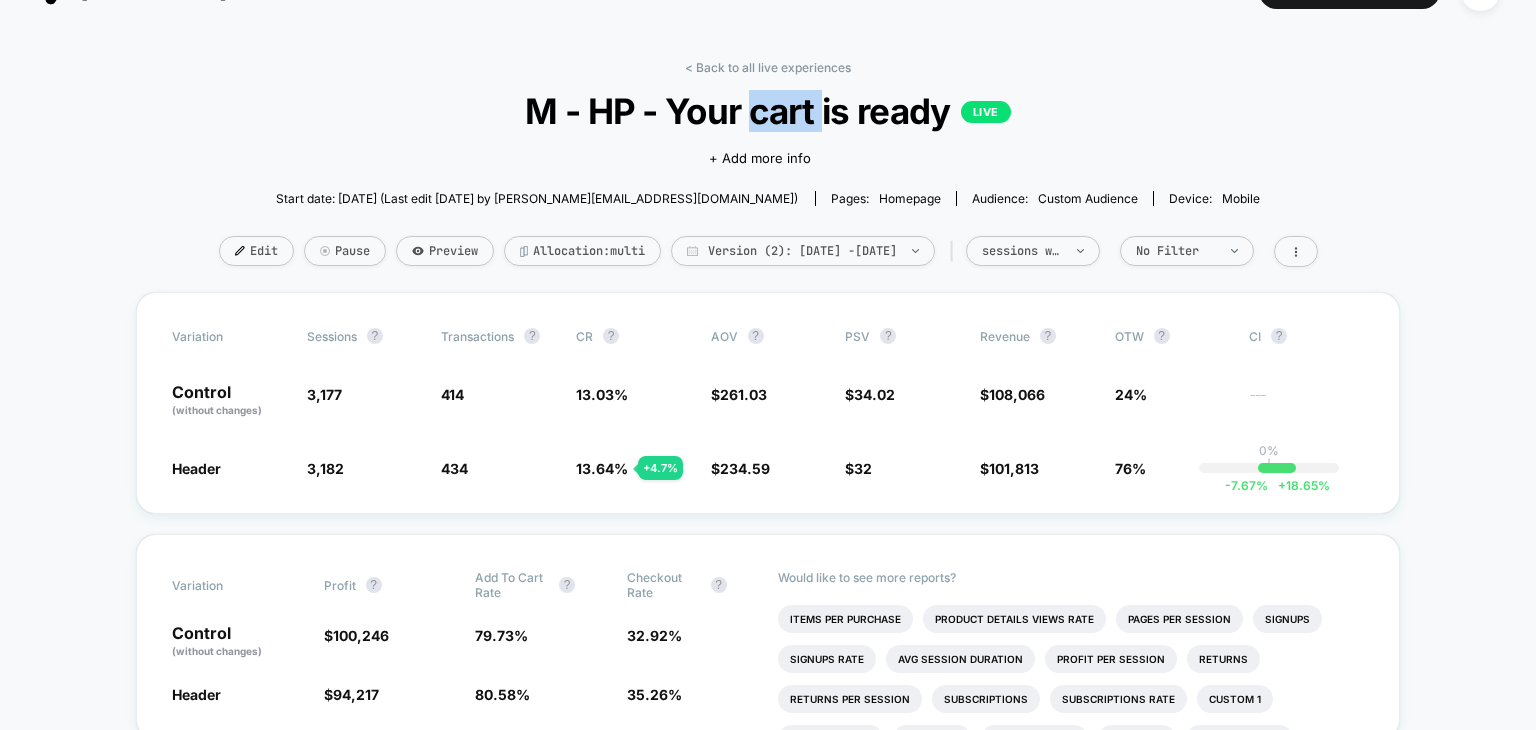 click on "M - HP - Your cart is ready LIVE" at bounding box center (767, 111) 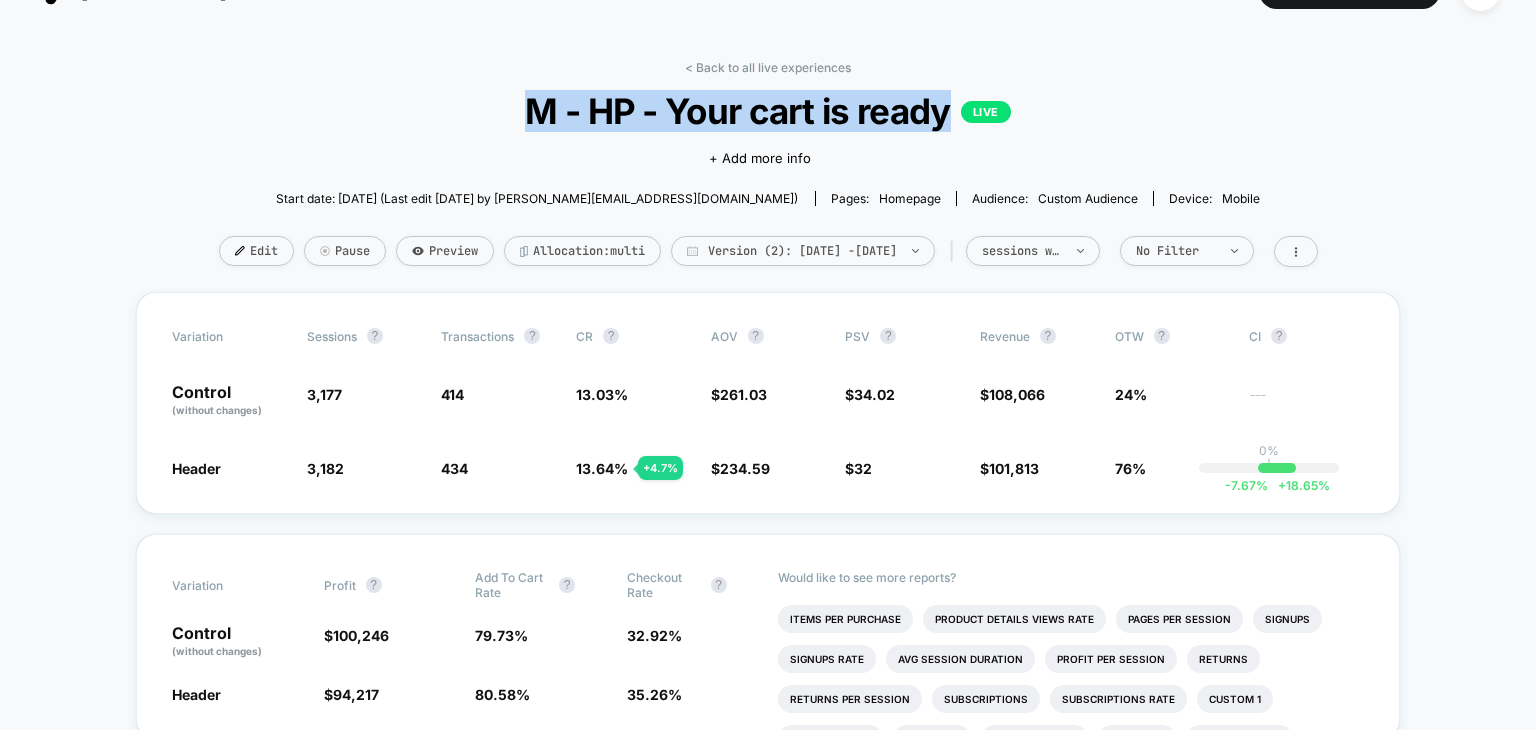 click on "M - HP - Your cart is ready LIVE" at bounding box center (767, 111) 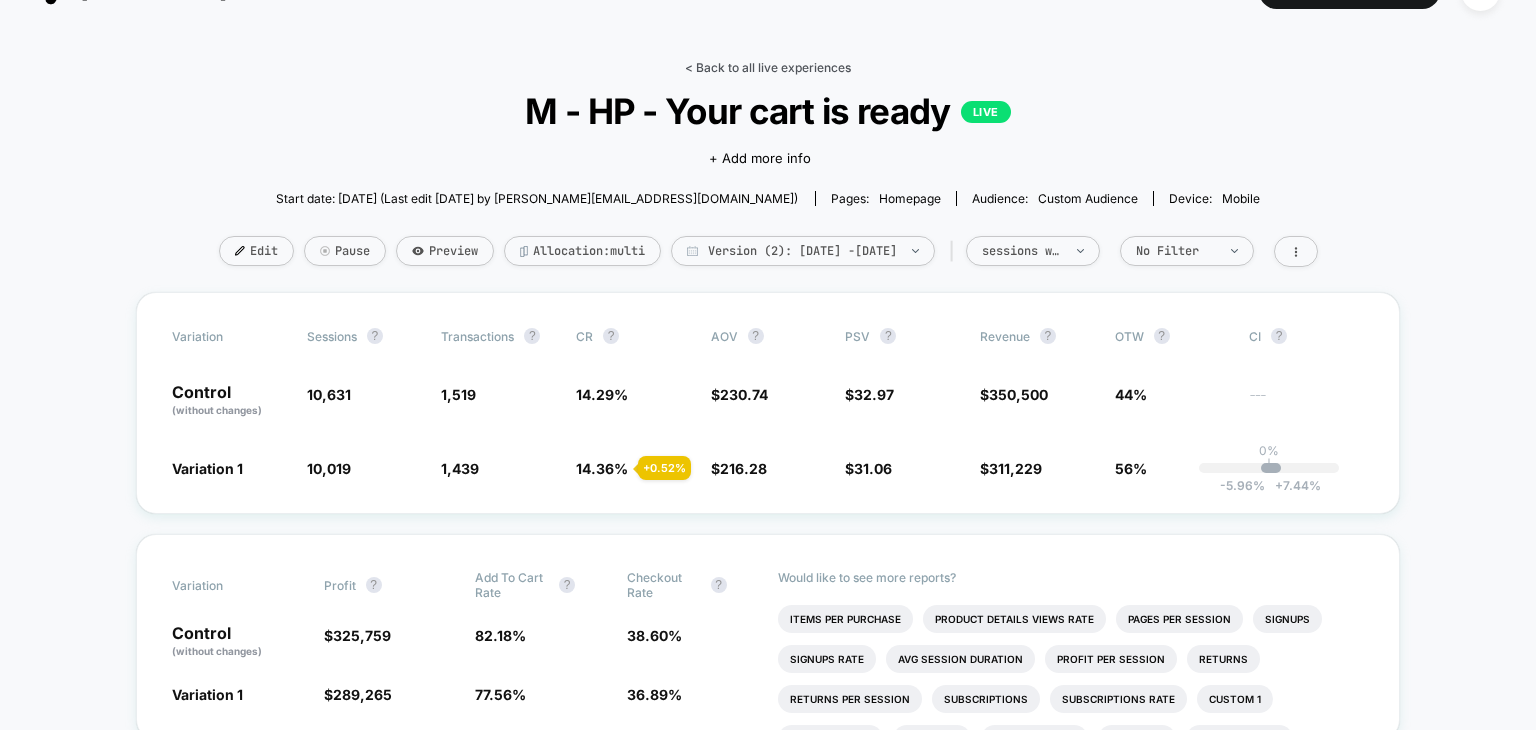 click on "< Back to all live experiences" at bounding box center [768, 67] 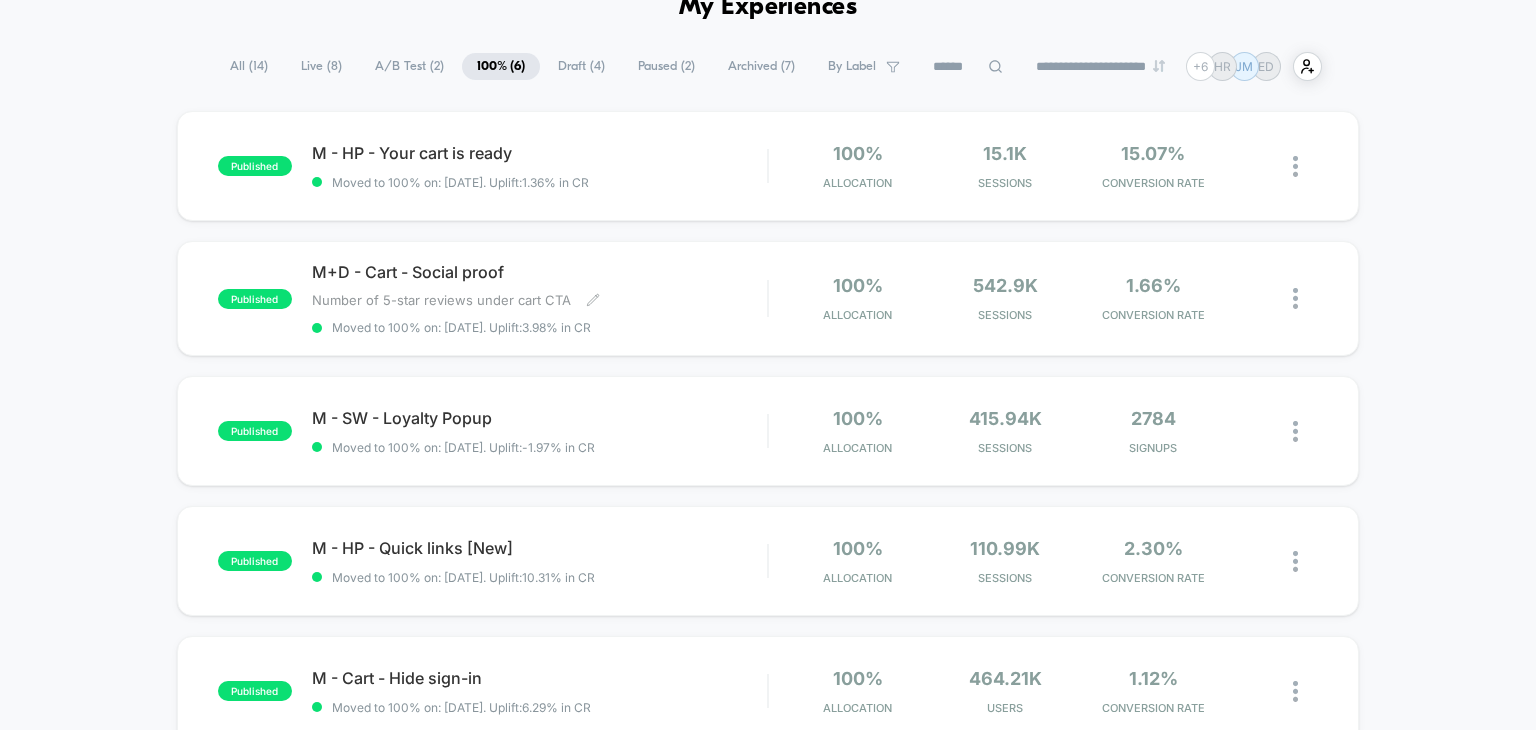scroll, scrollTop: 108, scrollLeft: 0, axis: vertical 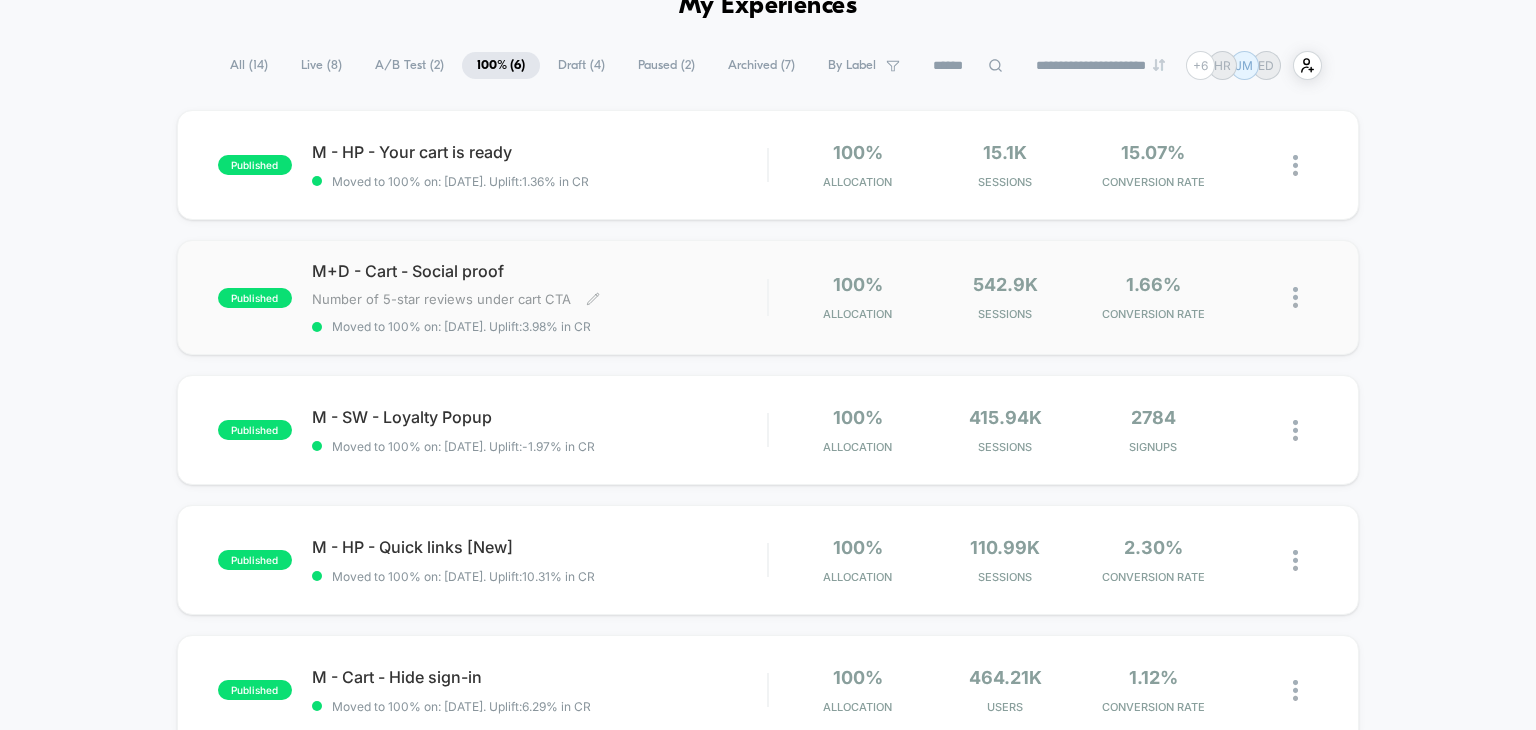 click on "M+D - Cart - Social proof Number of 5-star reviews under cart CTA Click to edit experience details Number of 5-star reviews under cart CTA Moved to 100% on:   [DATE] . Uplift: 3.98% in CR" at bounding box center (540, 297) 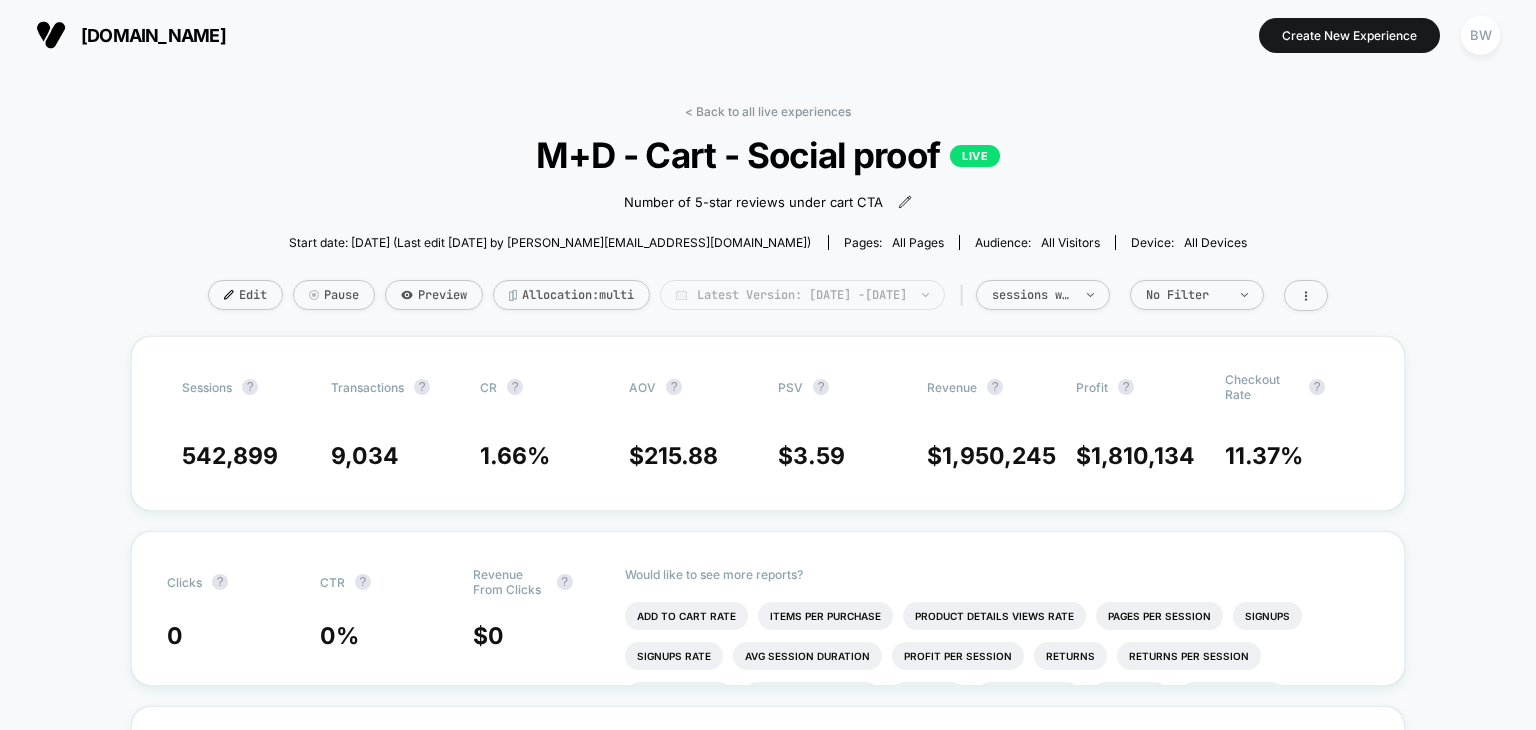 click on "Latest Version:     [DATE]    -    [DATE]" at bounding box center [802, 295] 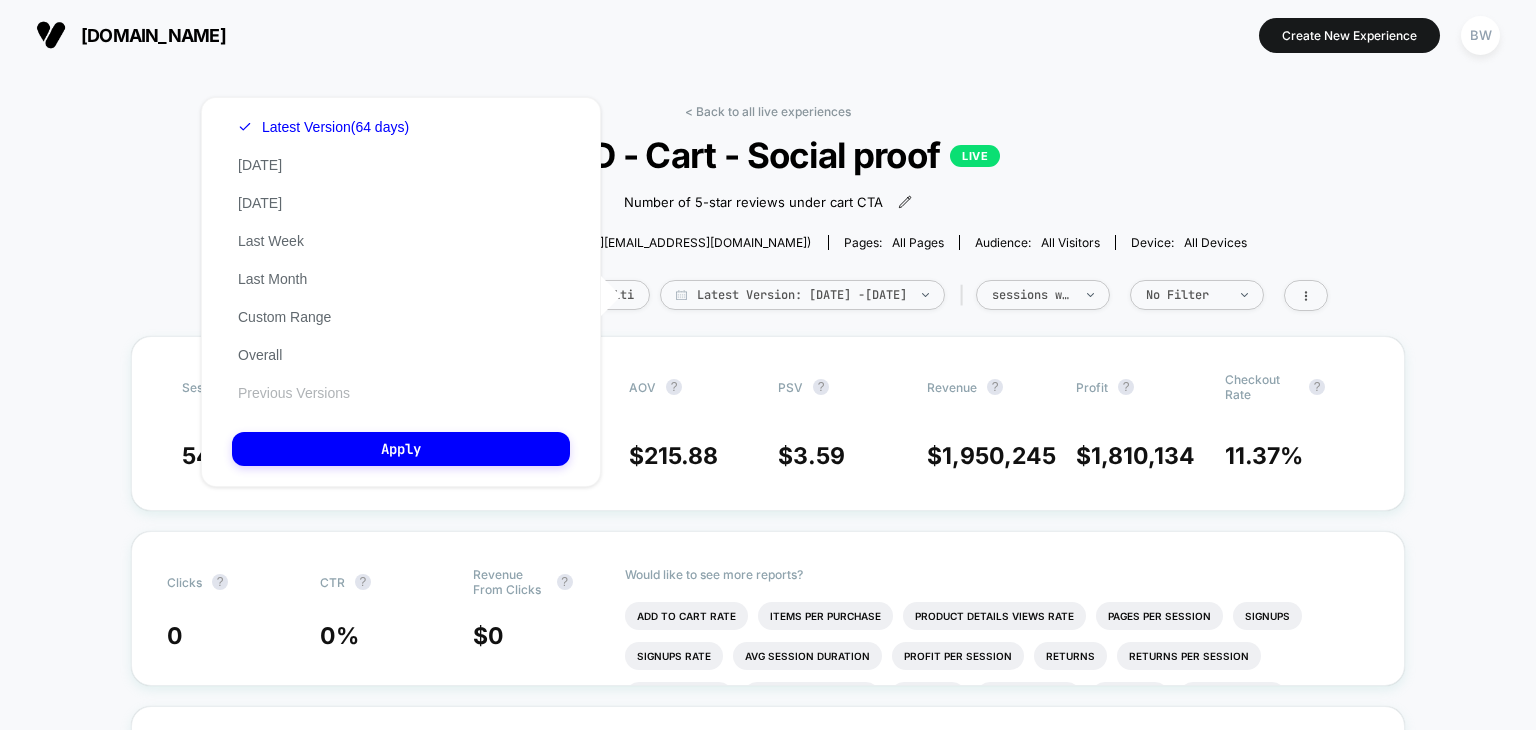 click on "Previous Versions" at bounding box center [294, 393] 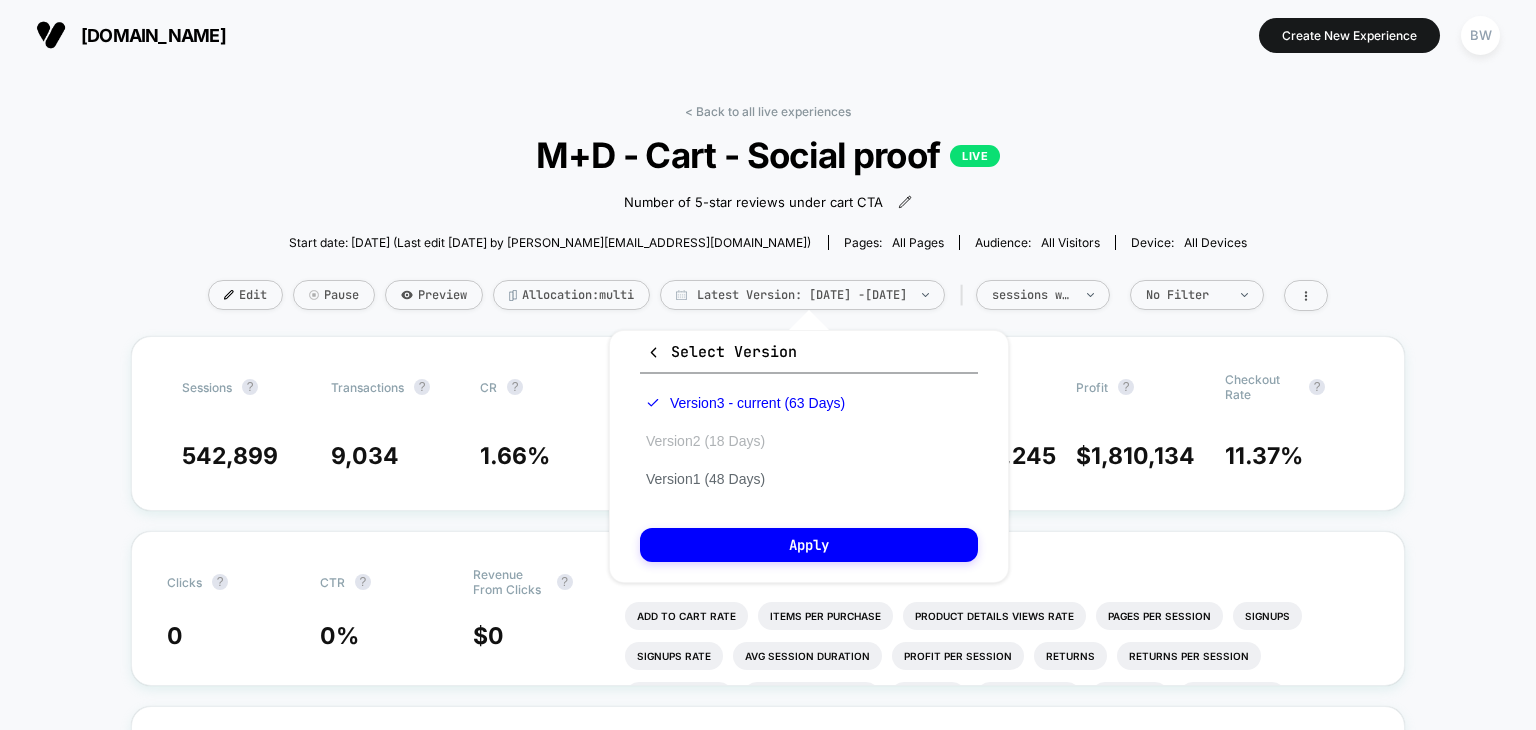 click on "Version  2   (18 Days)" at bounding box center (705, 441) 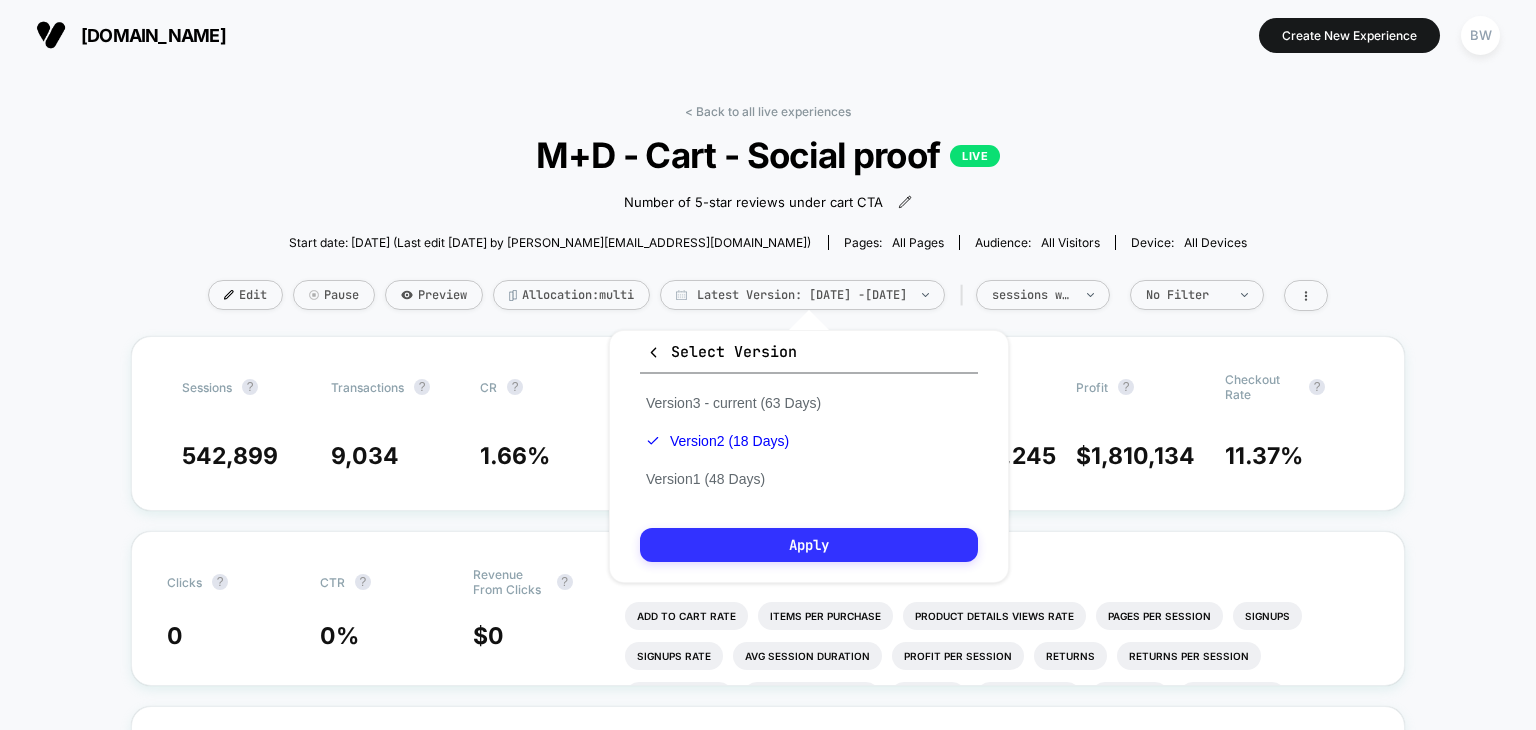 click on "Apply" at bounding box center (809, 545) 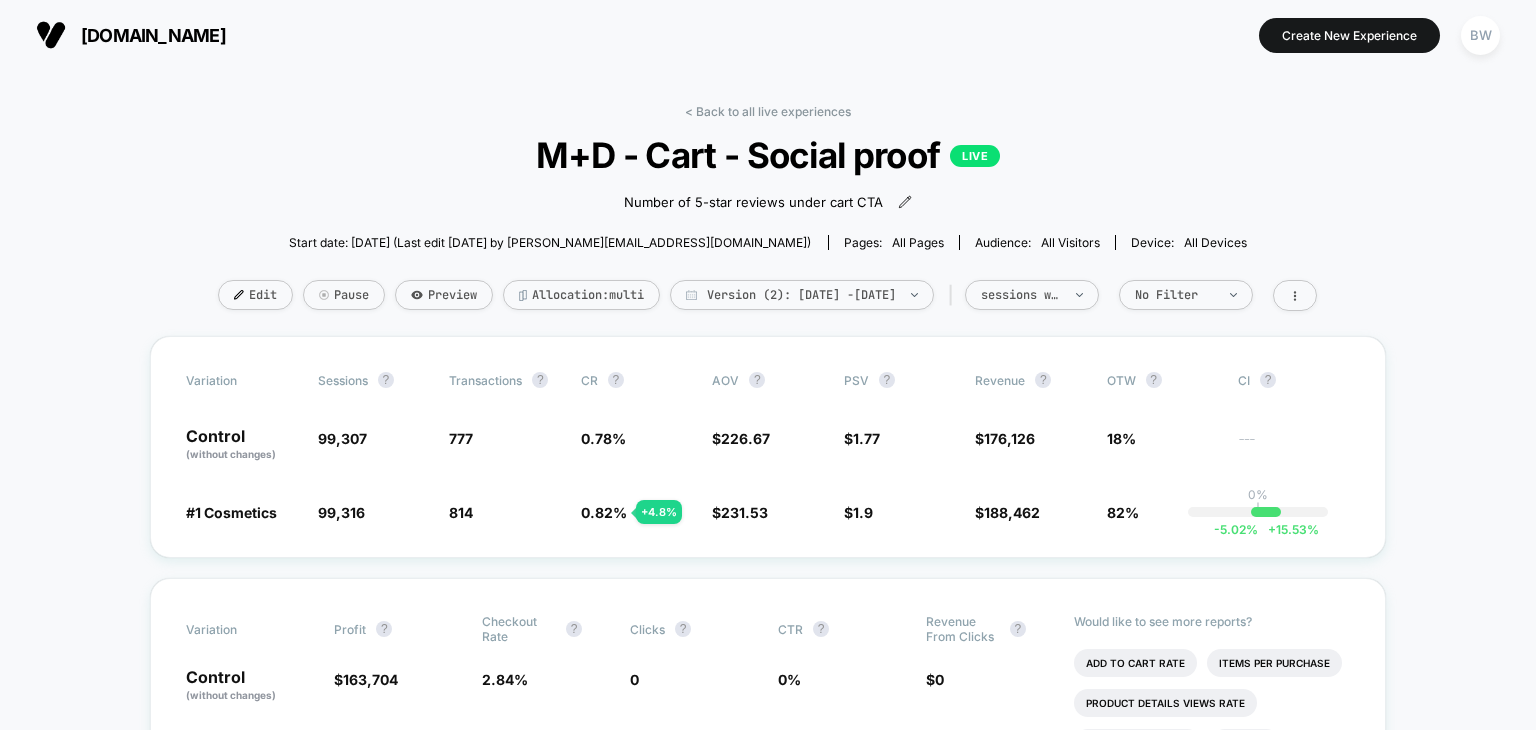 click on "M+D - Cart - Social proof LIVE" at bounding box center [767, 155] 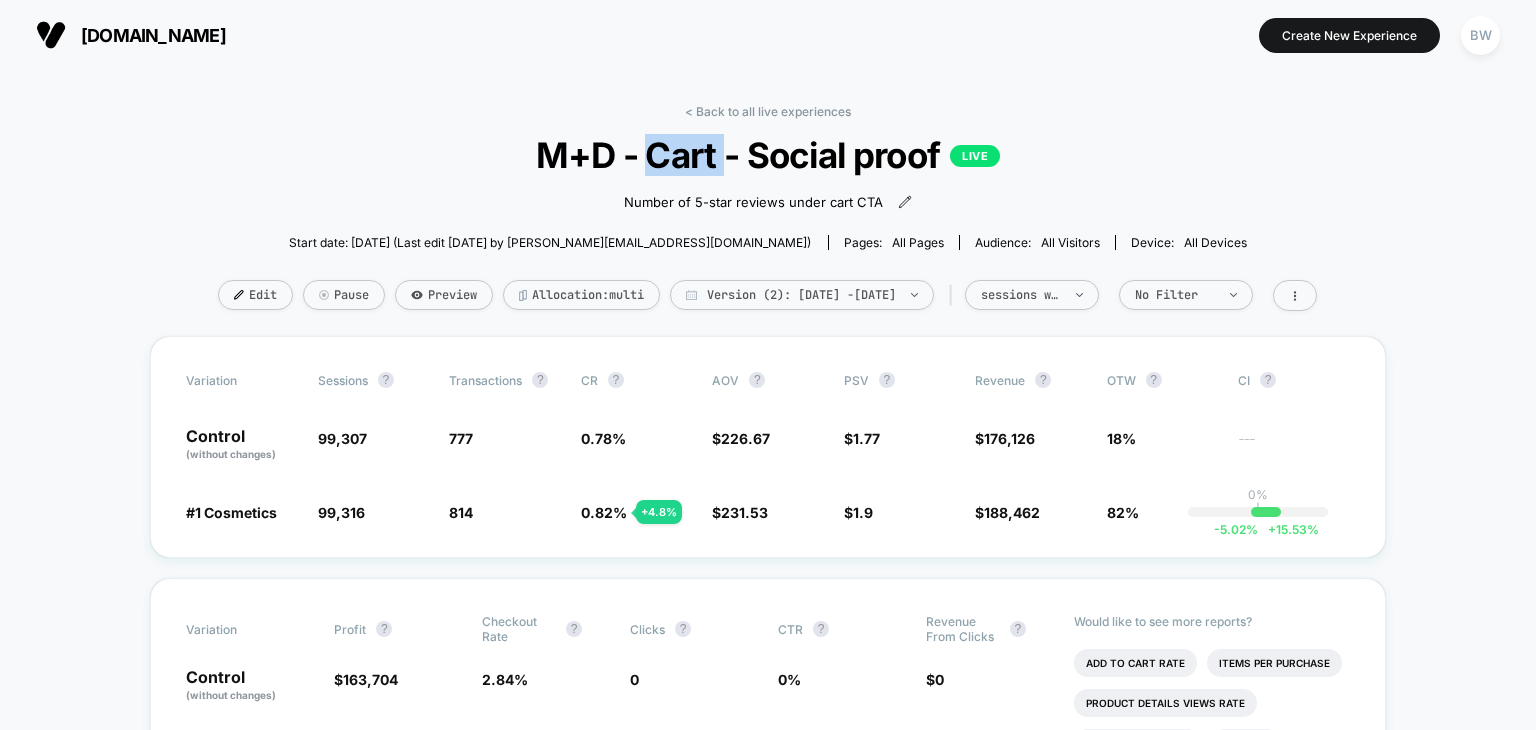 click on "M+D - Cart - Social proof LIVE" at bounding box center [767, 155] 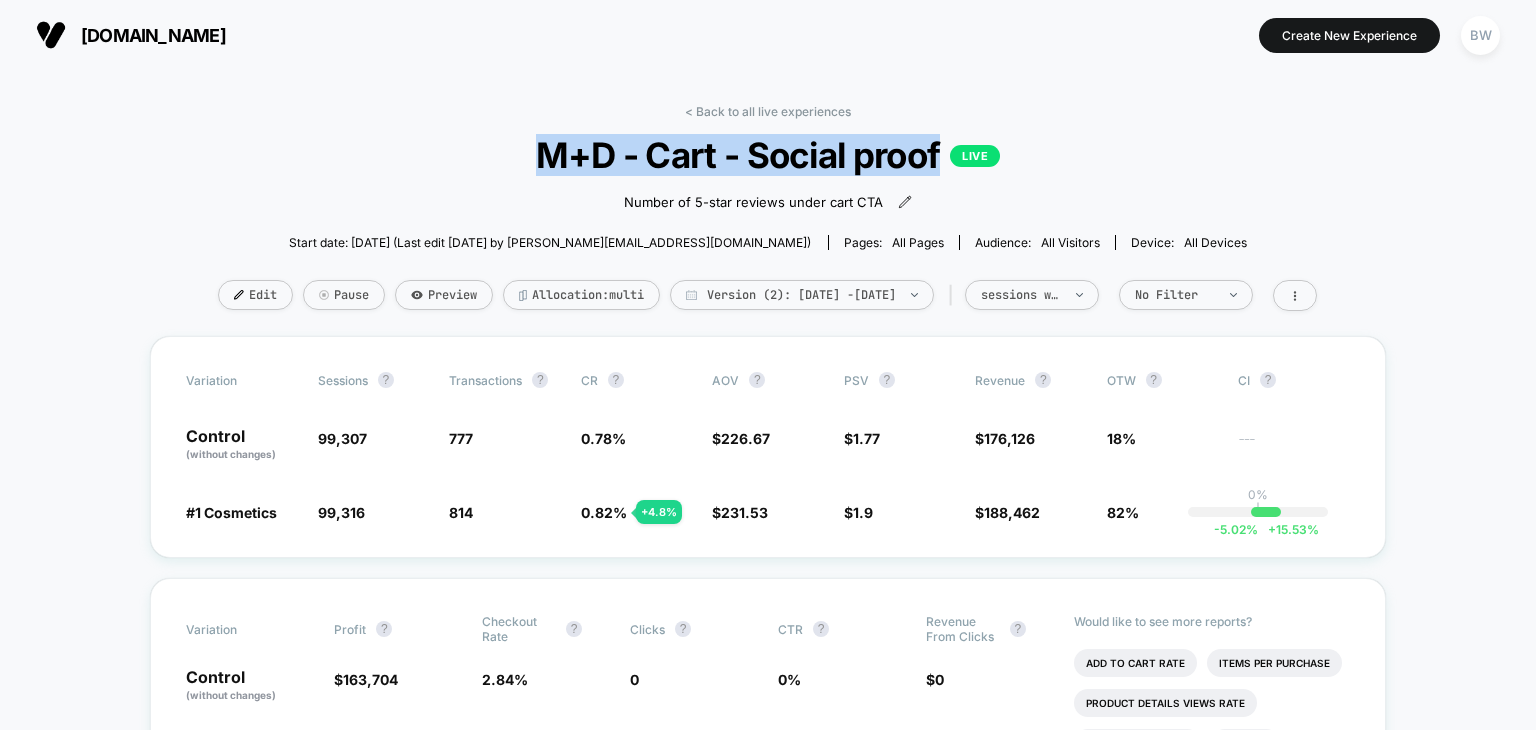 click on "M+D - Cart - Social proof LIVE" at bounding box center (767, 155) 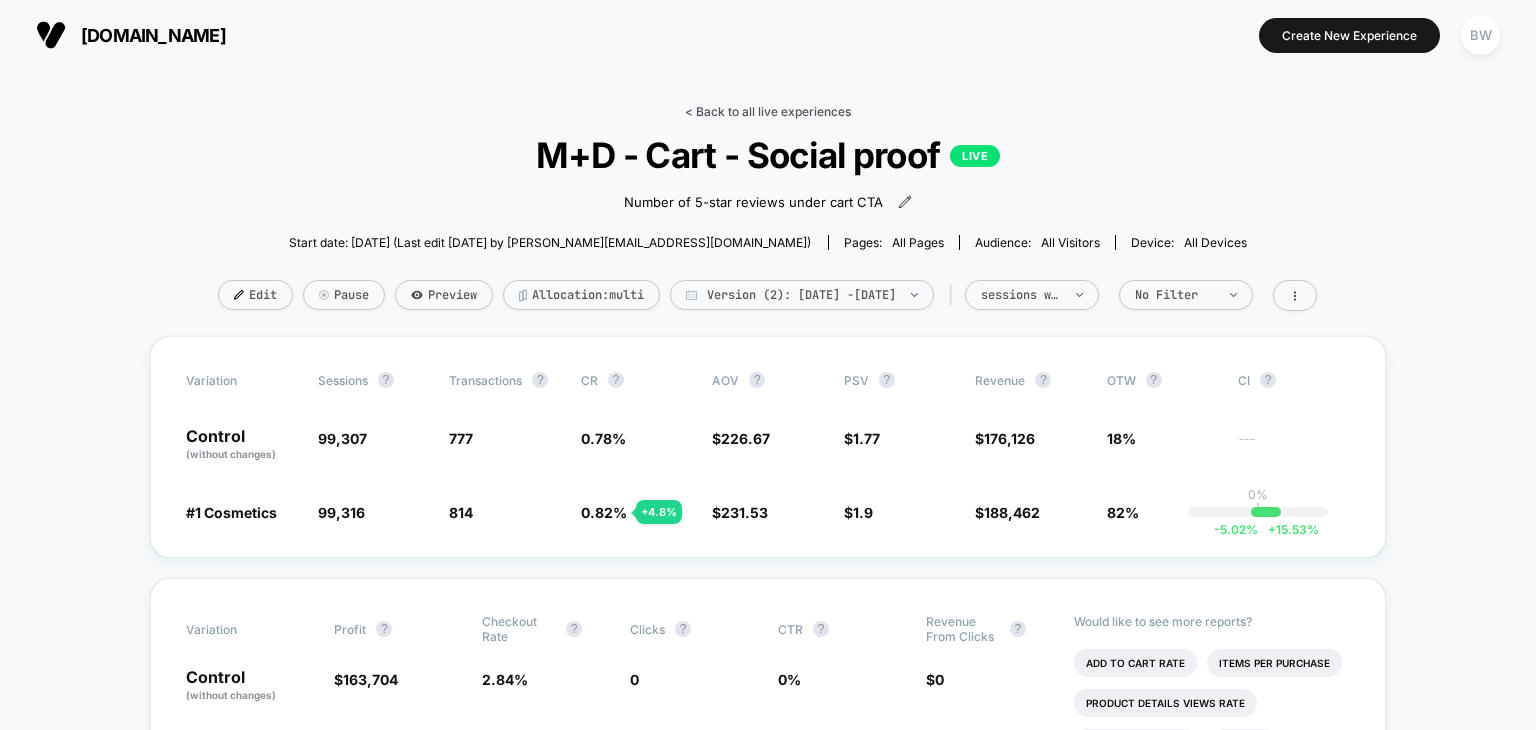 click on "< Back to all live experiences" at bounding box center [768, 111] 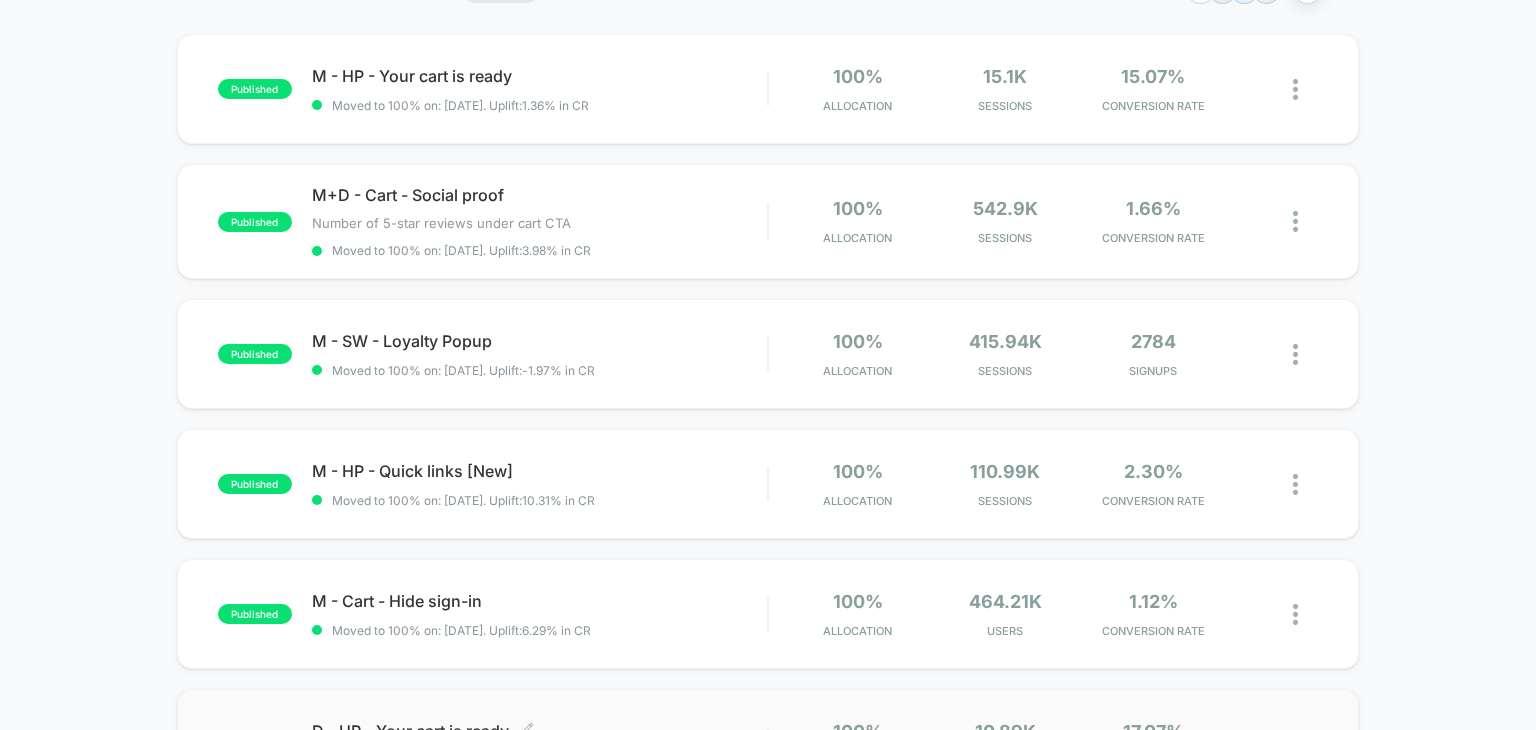 scroll, scrollTop: 179, scrollLeft: 0, axis: vertical 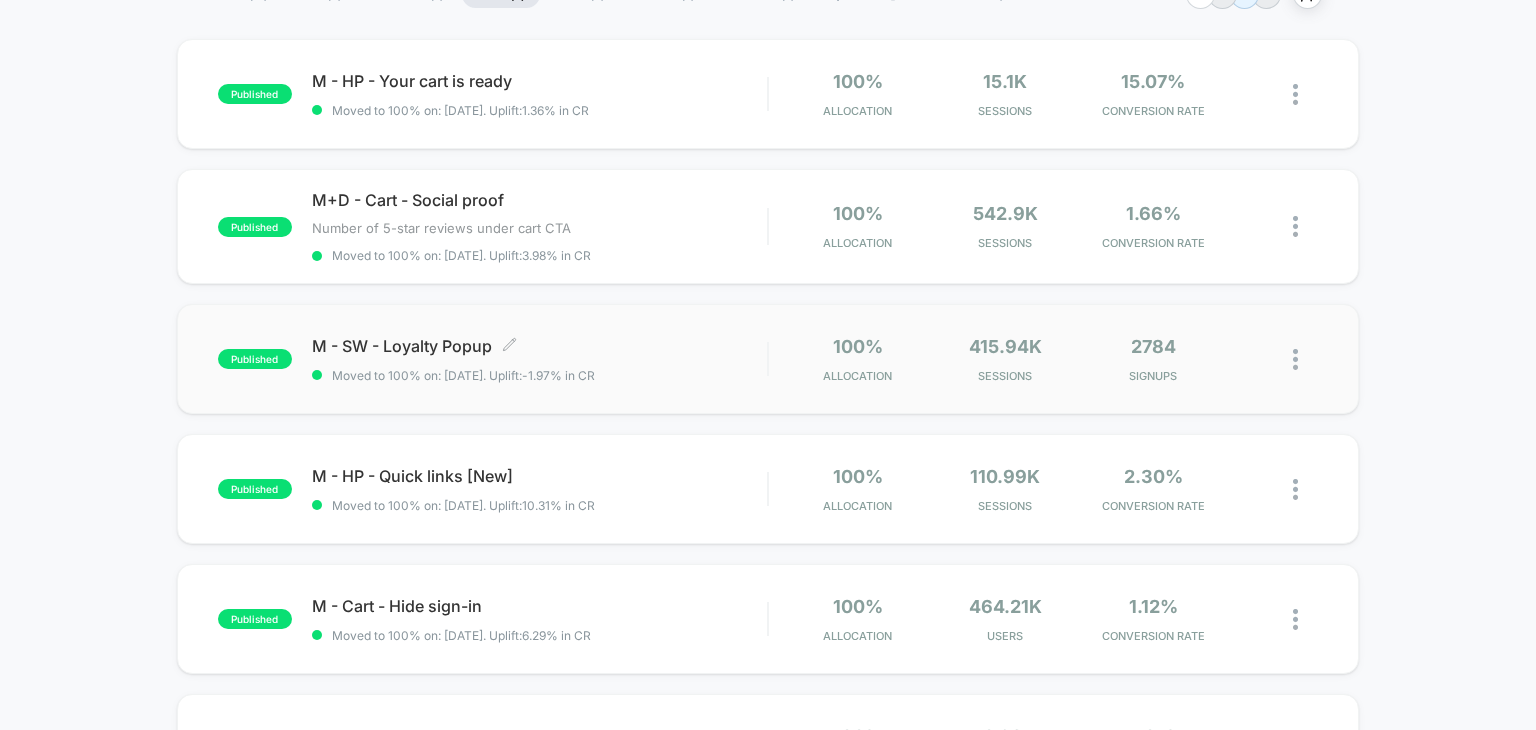 click on "M - SW - Loyalty Popup Click to edit experience details Click to edit experience details Moved to 100% on:   [DATE] . Uplift: -1.97% in CR" at bounding box center [540, 359] 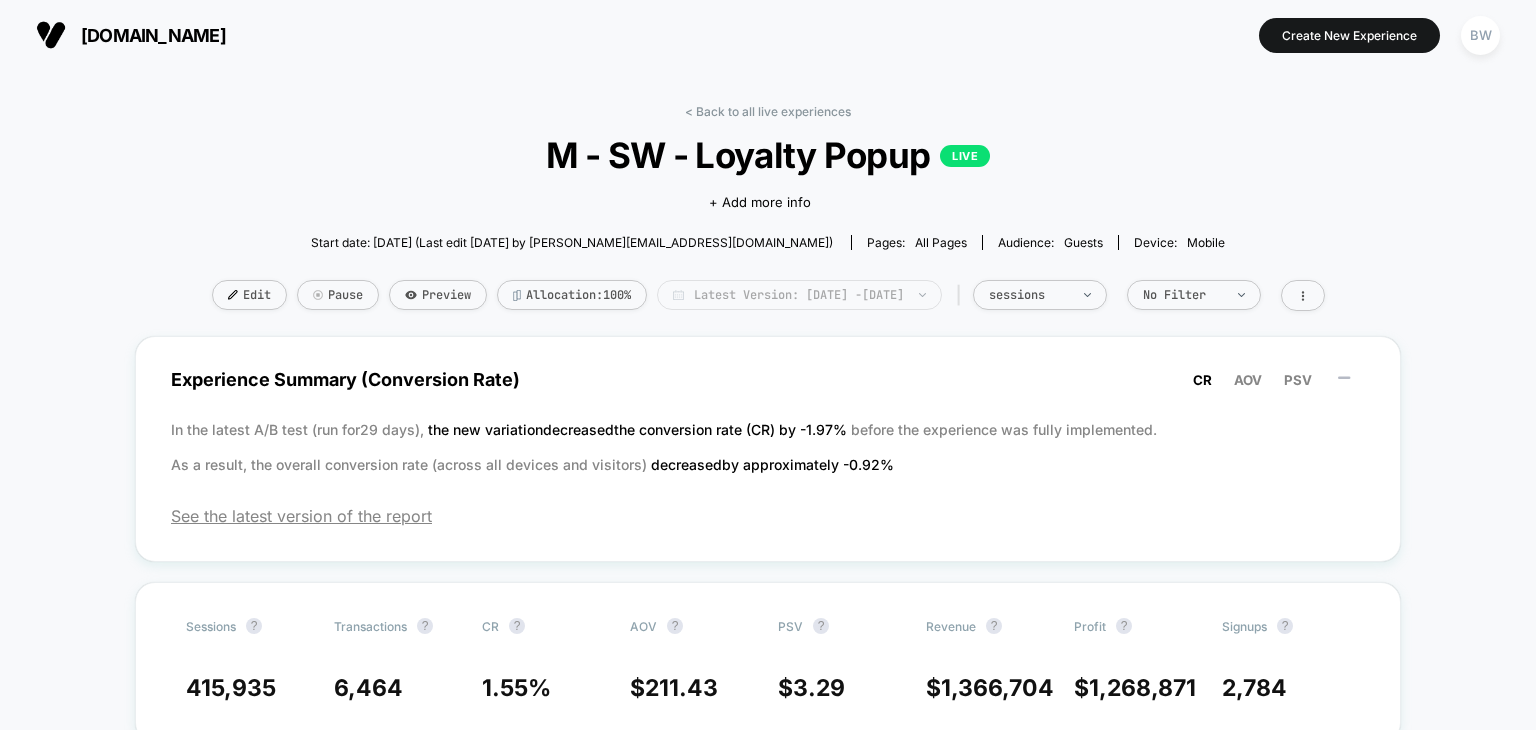 click on "Latest Version:     [DATE]    -    [DATE]" at bounding box center [799, 295] 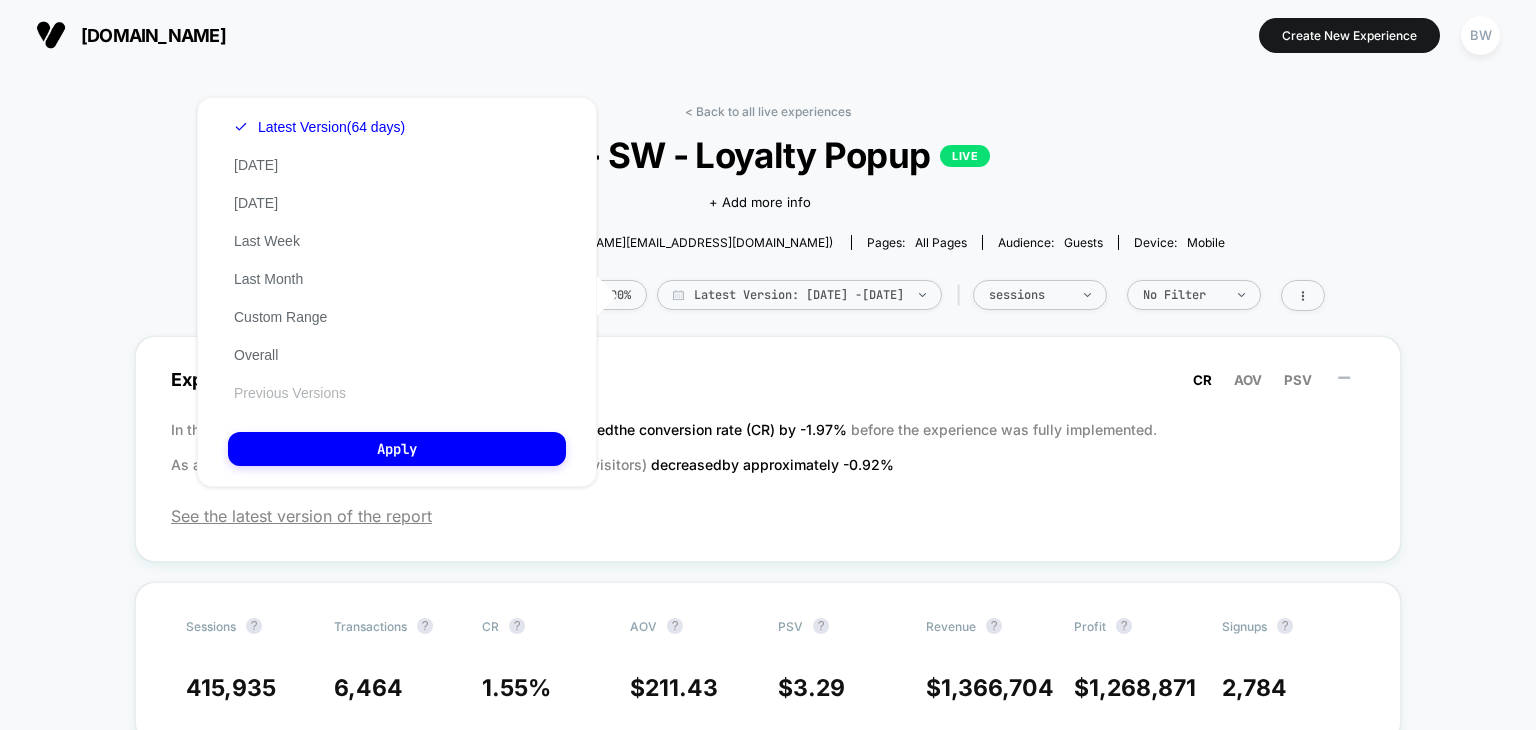 click on "Previous Versions" at bounding box center [290, 393] 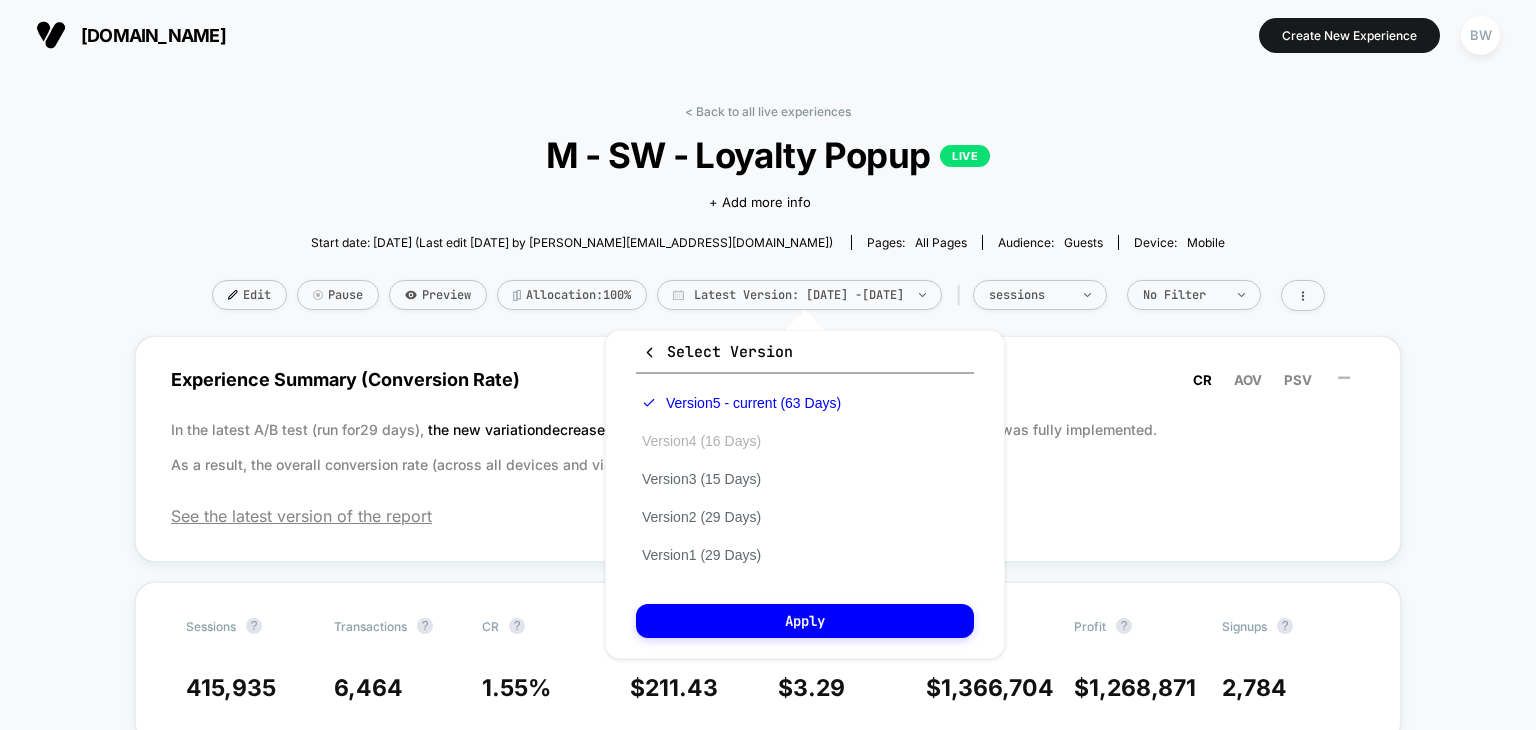 click on "Version  4   (16 Days)" at bounding box center (701, 441) 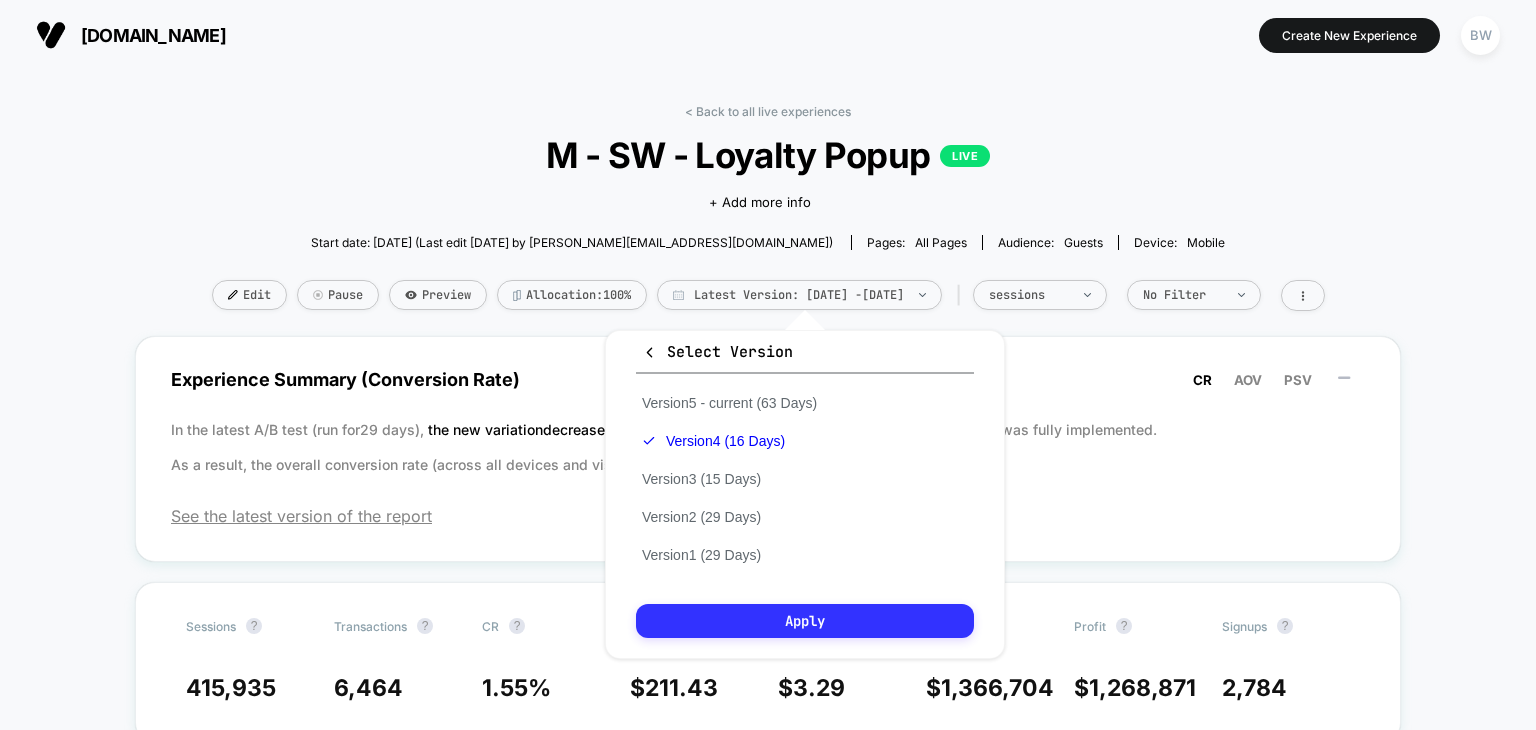 click on "Apply" at bounding box center (805, 621) 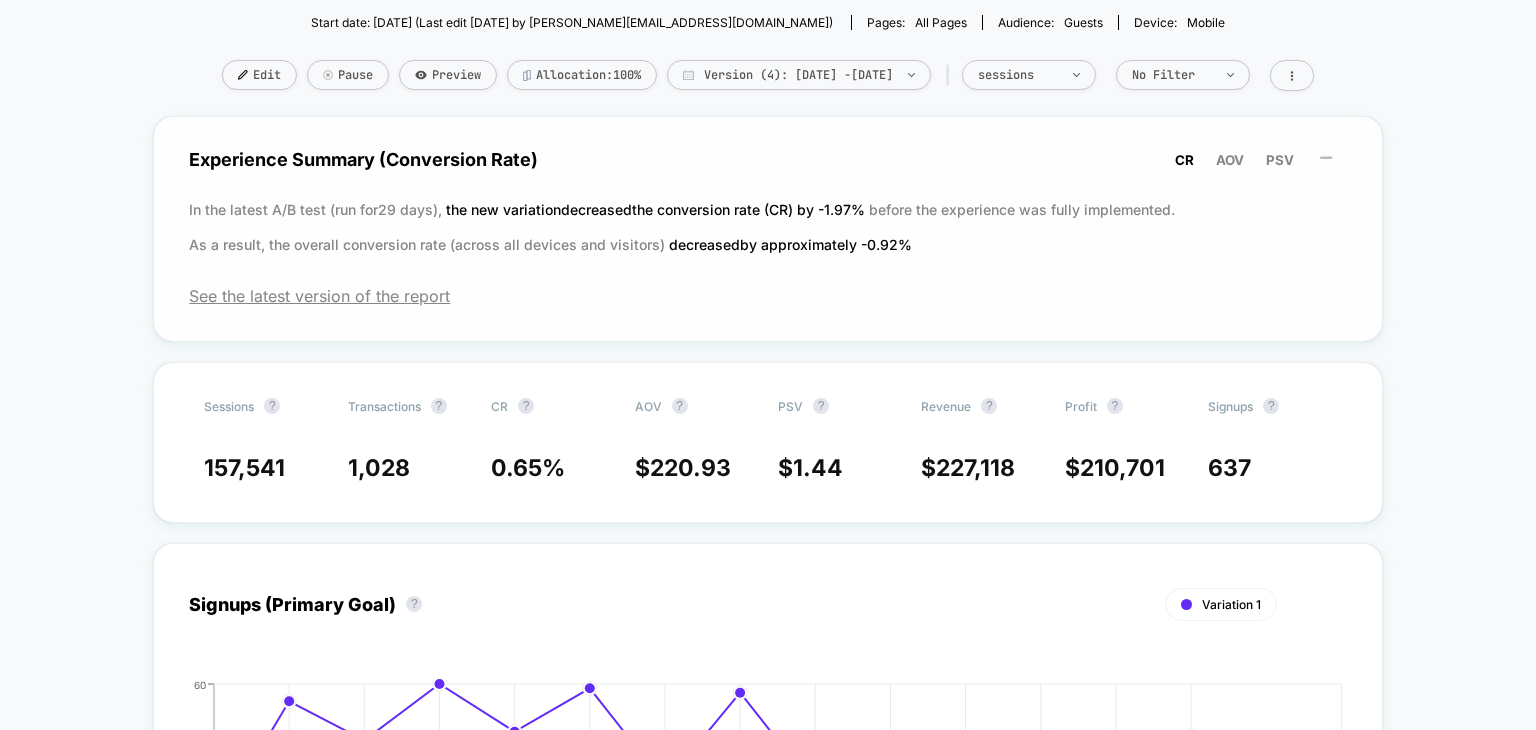 scroll, scrollTop: 112, scrollLeft: 0, axis: vertical 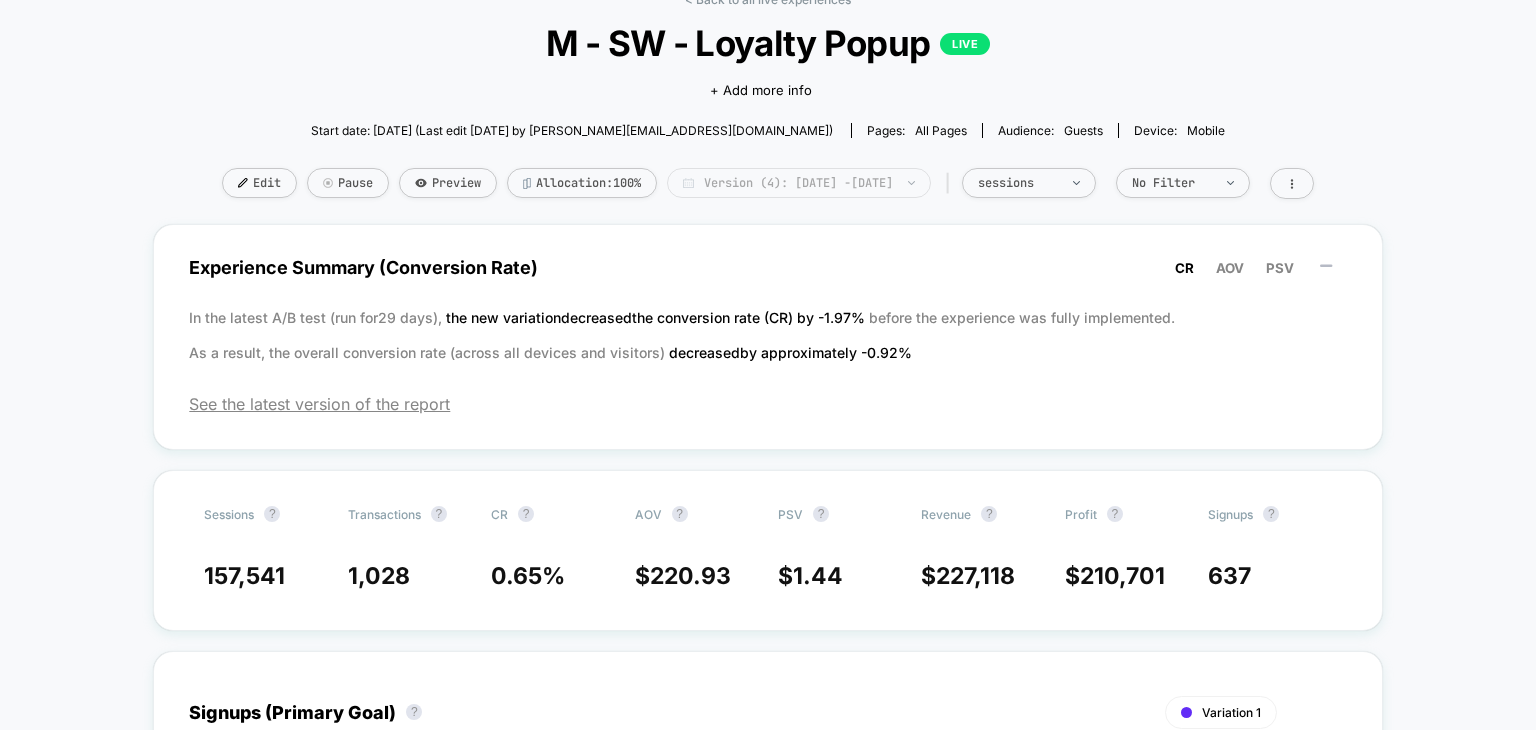 click on "Version (4):     [DATE]    -    [DATE]" at bounding box center (799, 183) 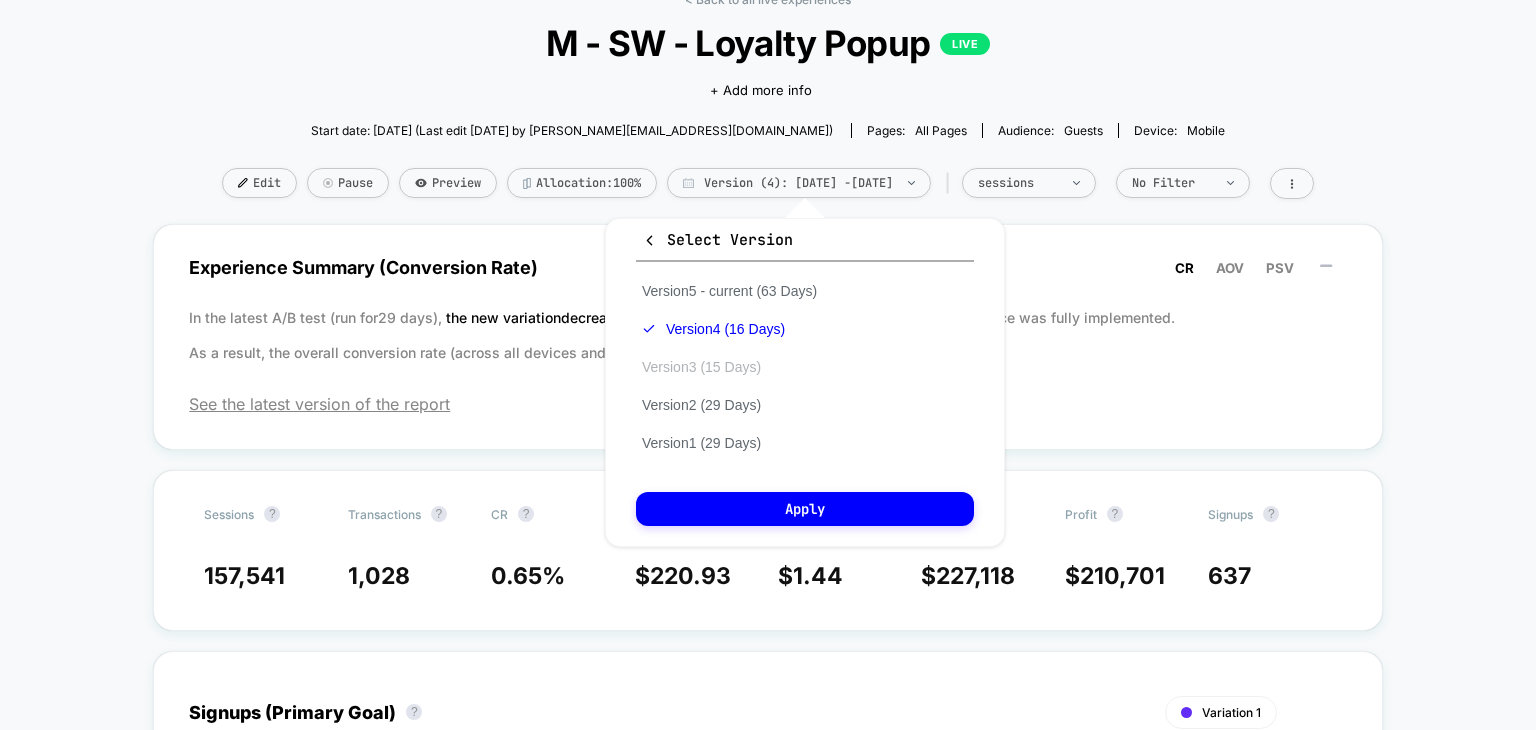 click on "Version  3   (15 Days)" at bounding box center [701, 367] 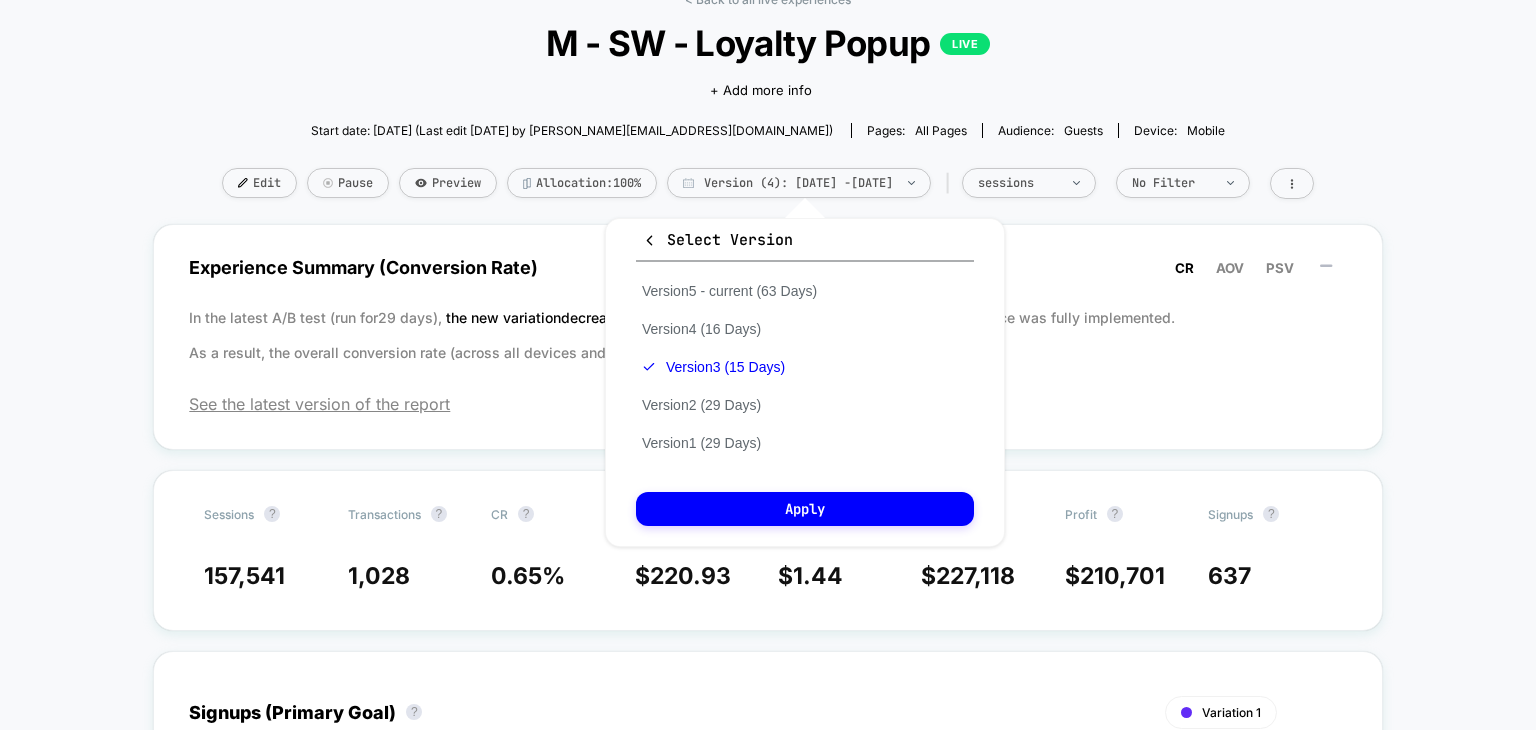 click on "Select Version Version  5   - current (63 Days) Version  4   (16 Days) Version  3   (15 Days) Version  2   (29 Days) Version  1   (29 Days) Apply" at bounding box center [805, 382] 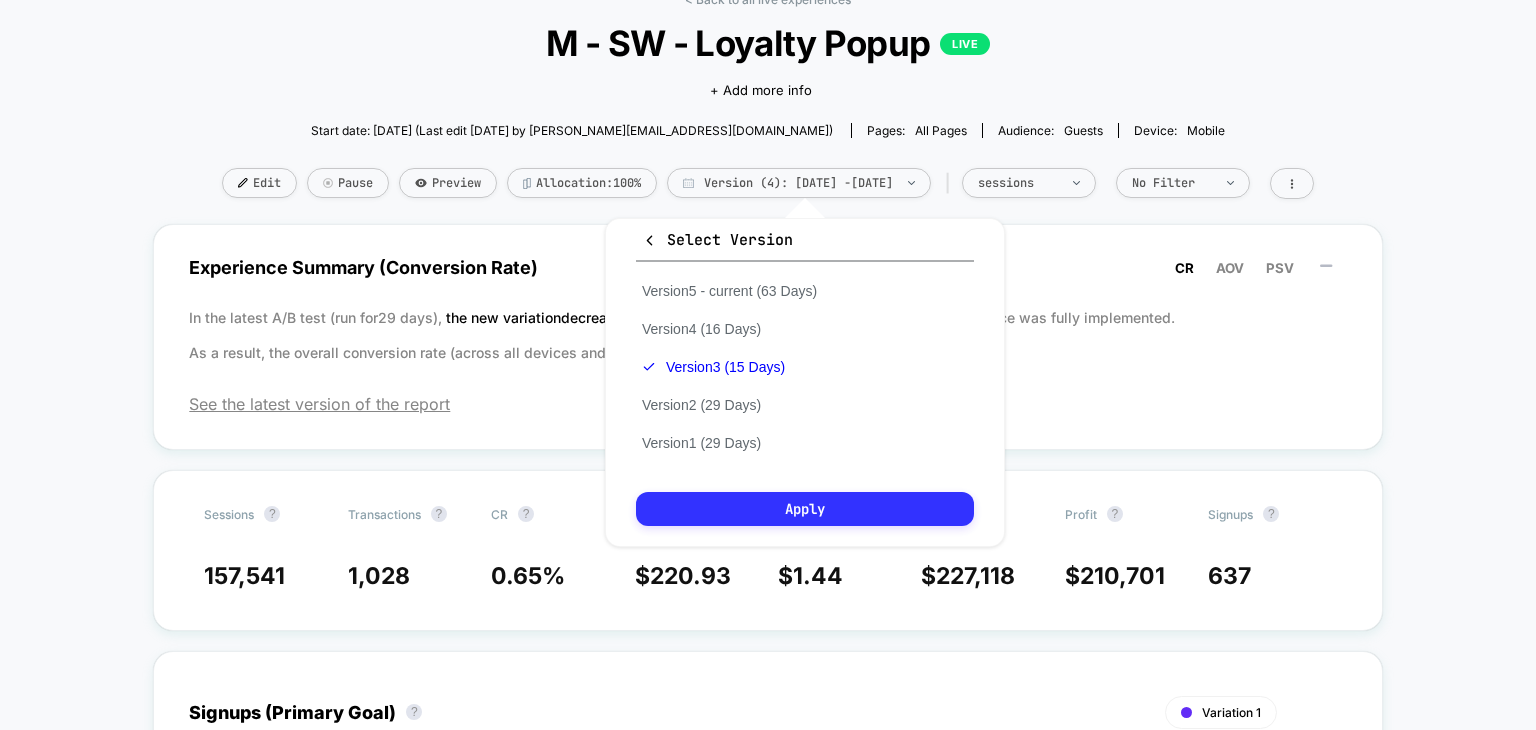 click on "Apply" at bounding box center [805, 509] 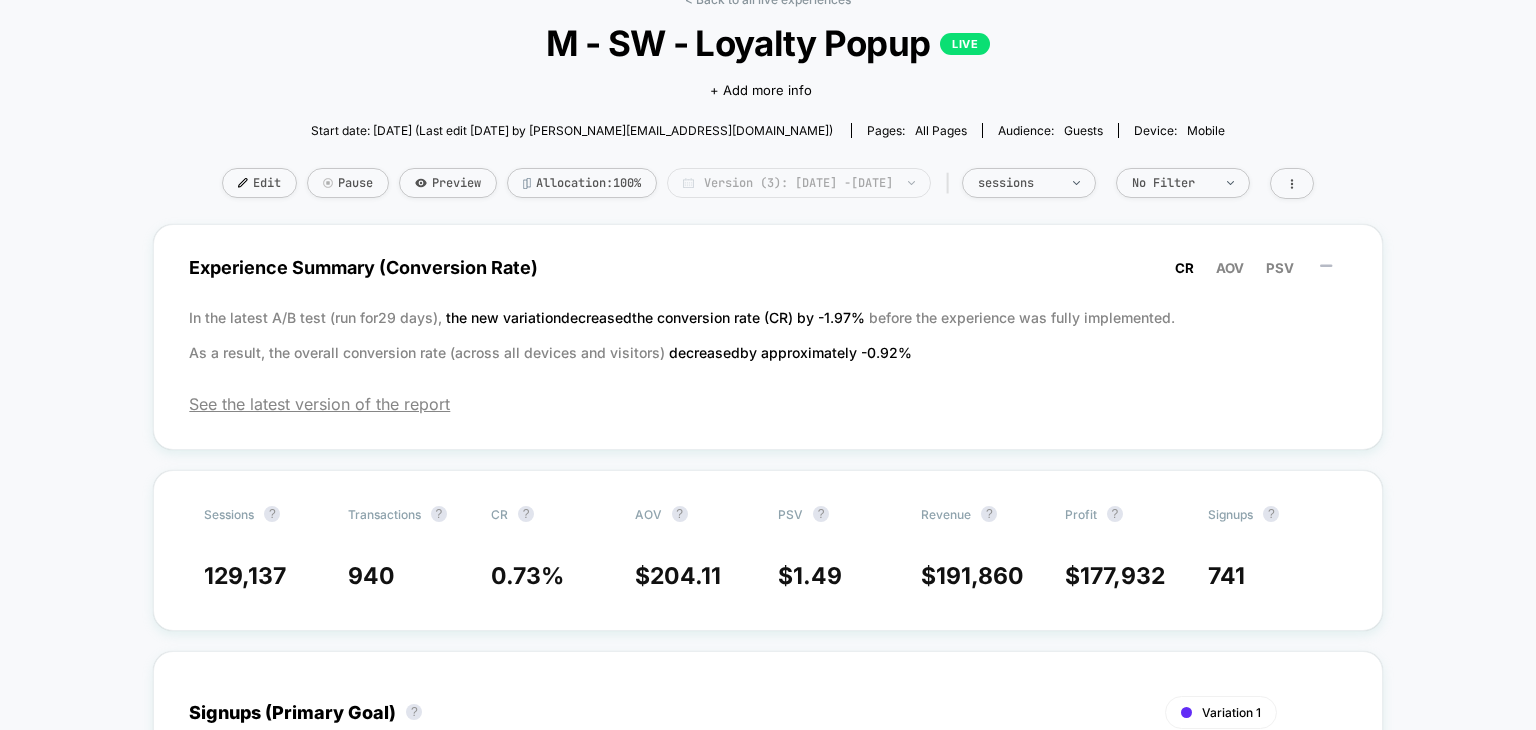 click on "Version (3):     [DATE]    -    [DATE]" at bounding box center [799, 183] 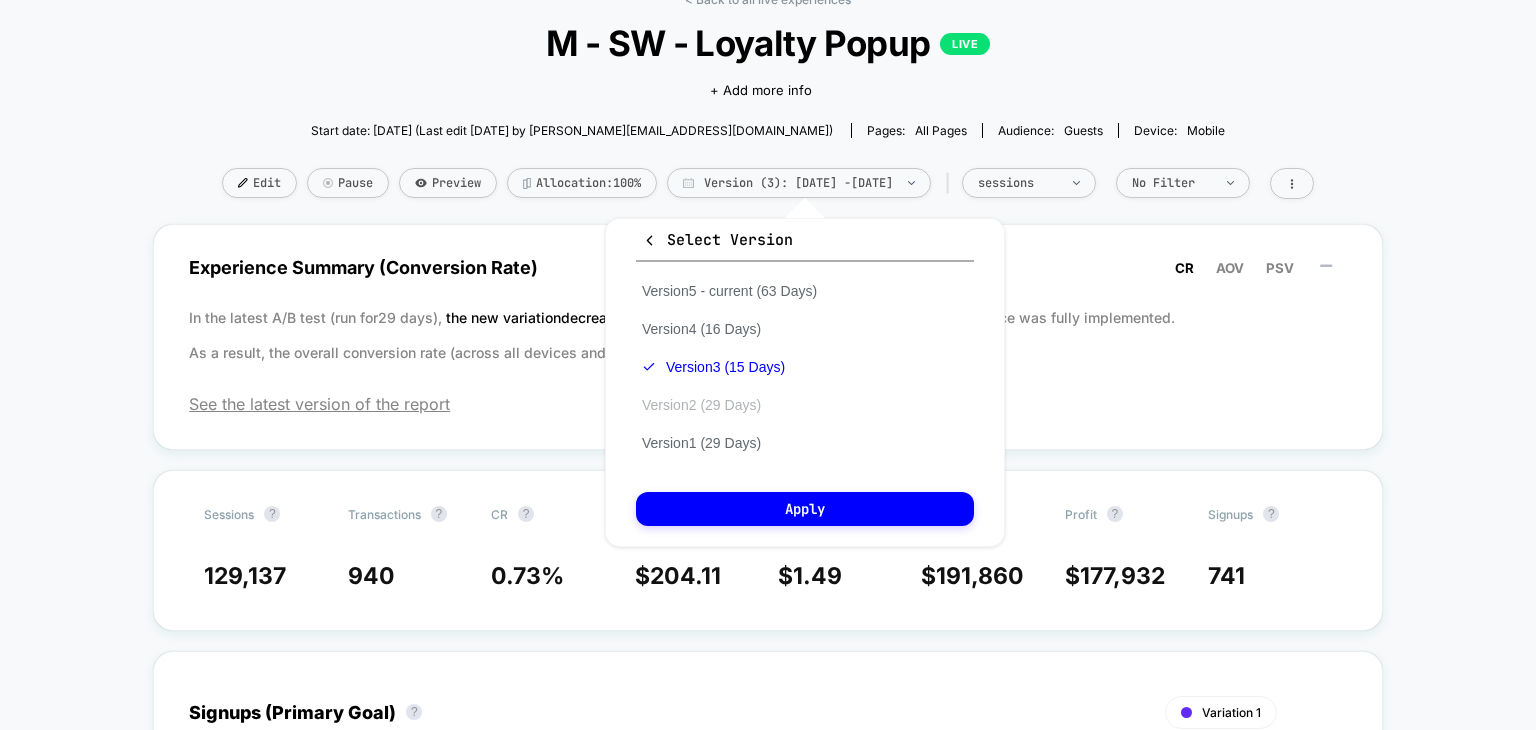 click on "Version  2   (29 Days)" at bounding box center (701, 405) 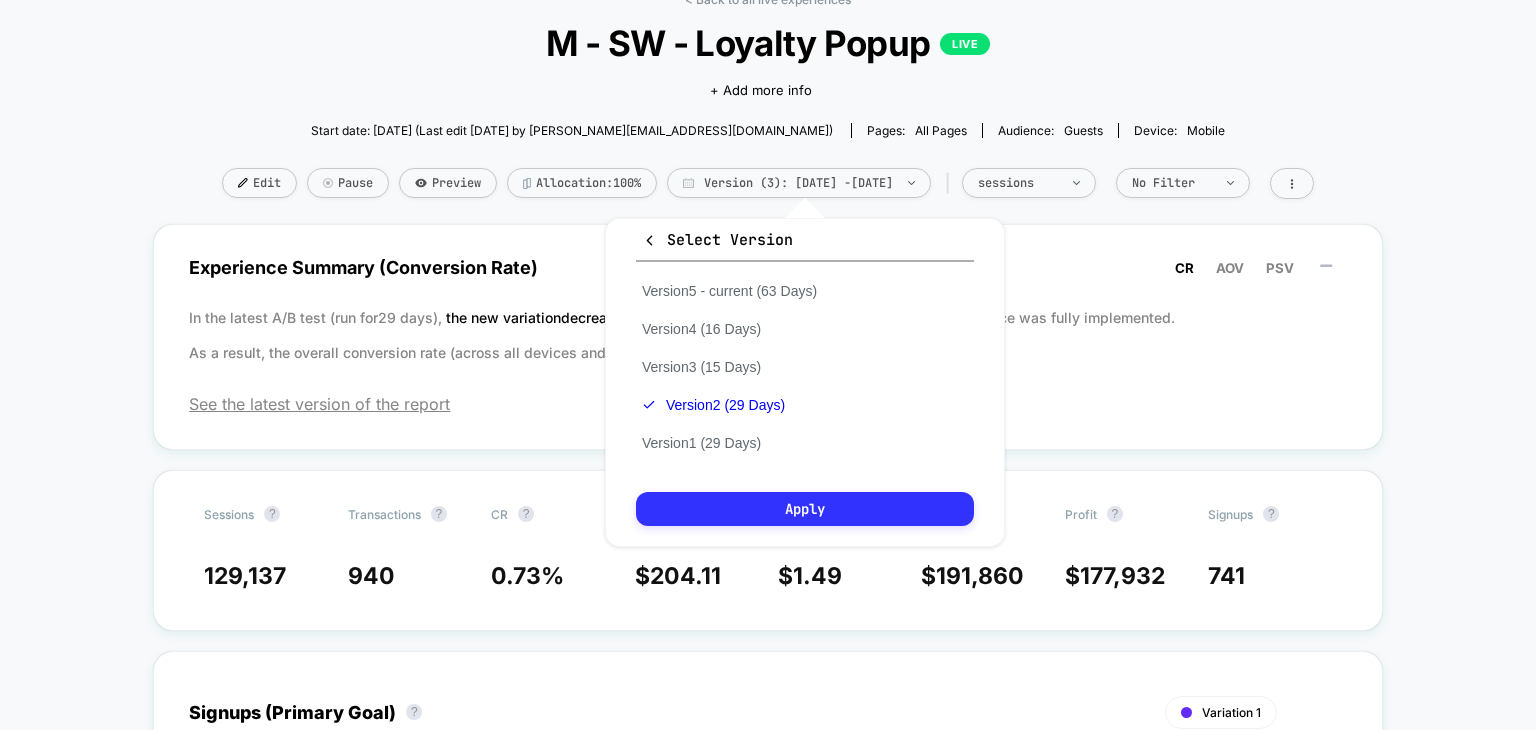 click on "Apply" at bounding box center [805, 509] 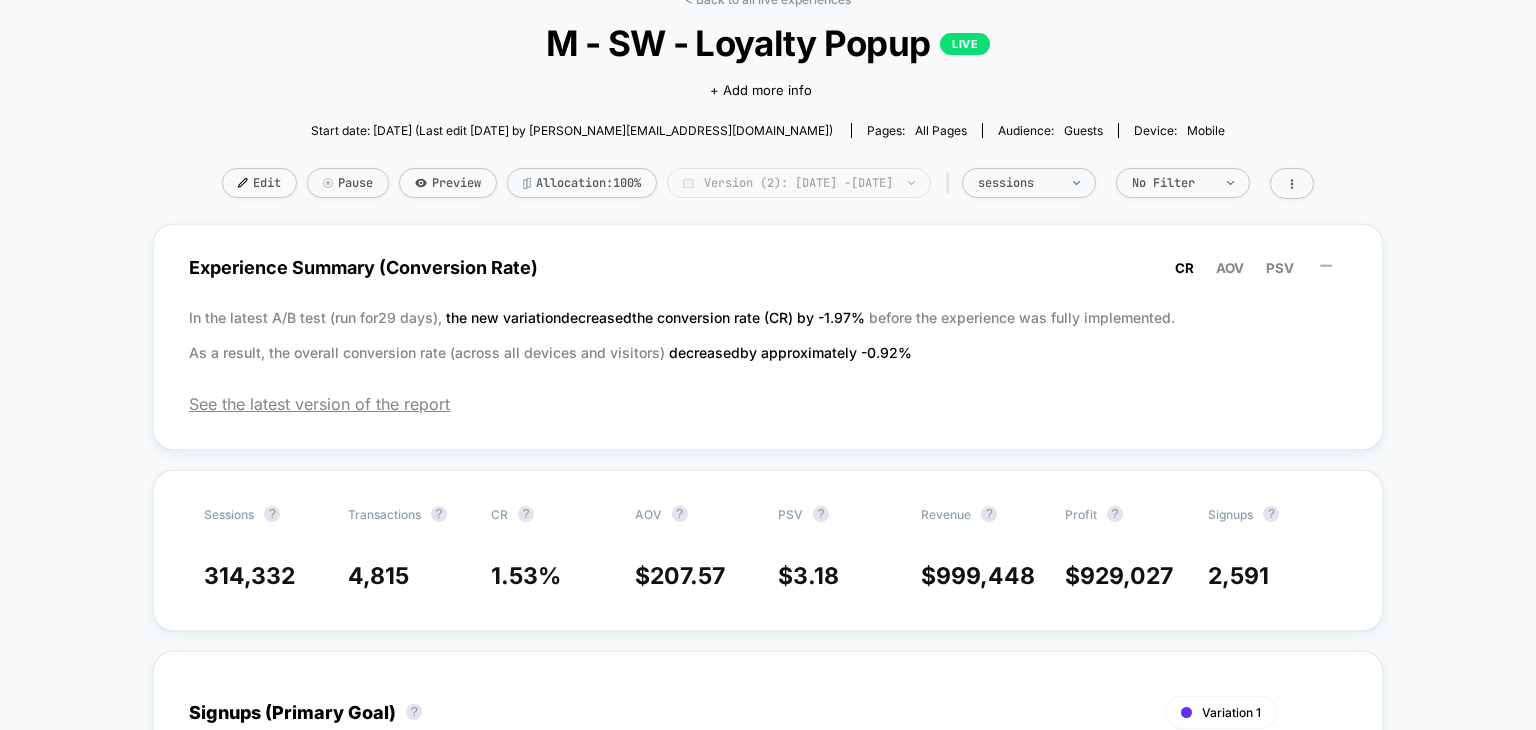 click on "Version (2):     [DATE]    -    [DATE]" at bounding box center [799, 183] 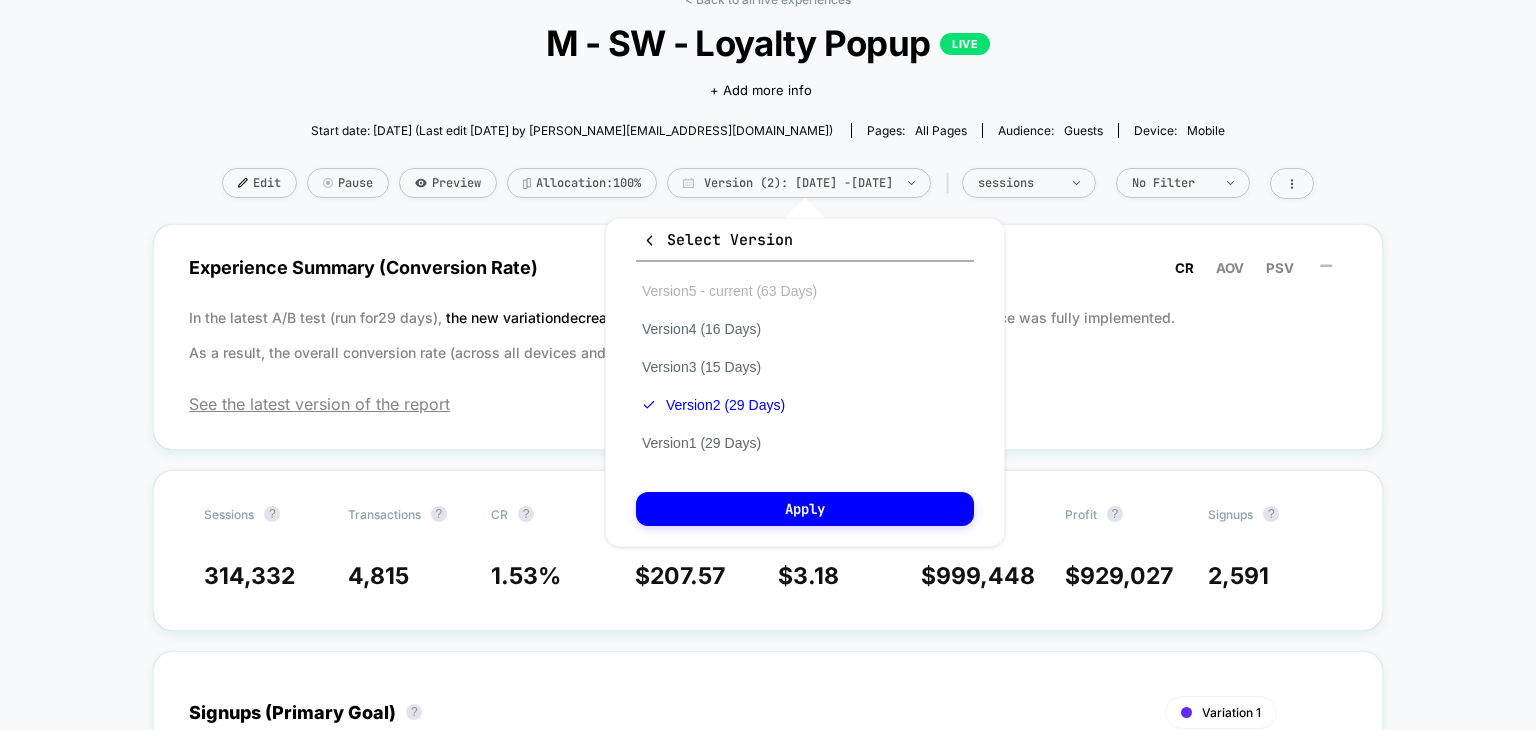 click on "Version  5   - current (63 Days)" at bounding box center [729, 291] 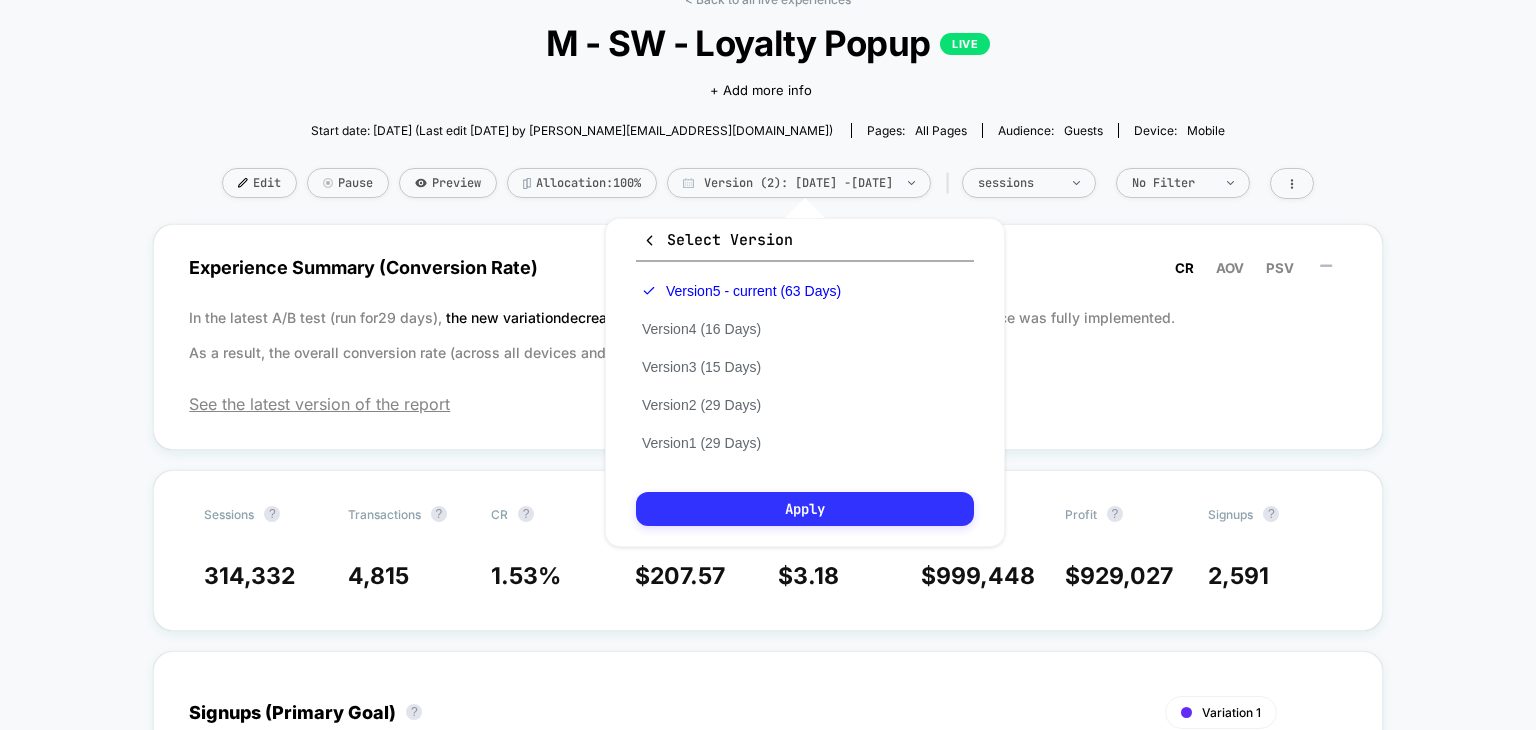 click on "Apply" at bounding box center [805, 509] 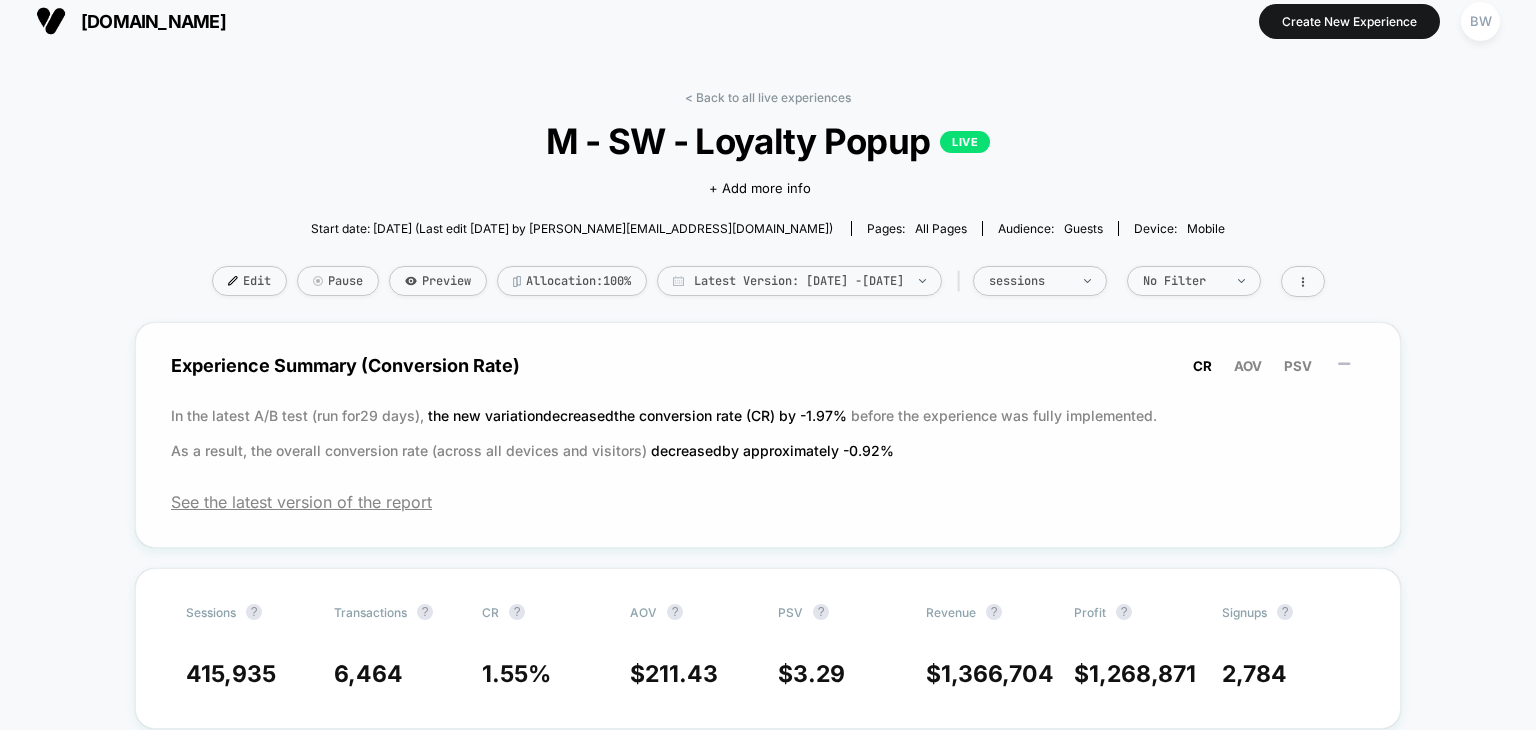 scroll, scrollTop: 0, scrollLeft: 0, axis: both 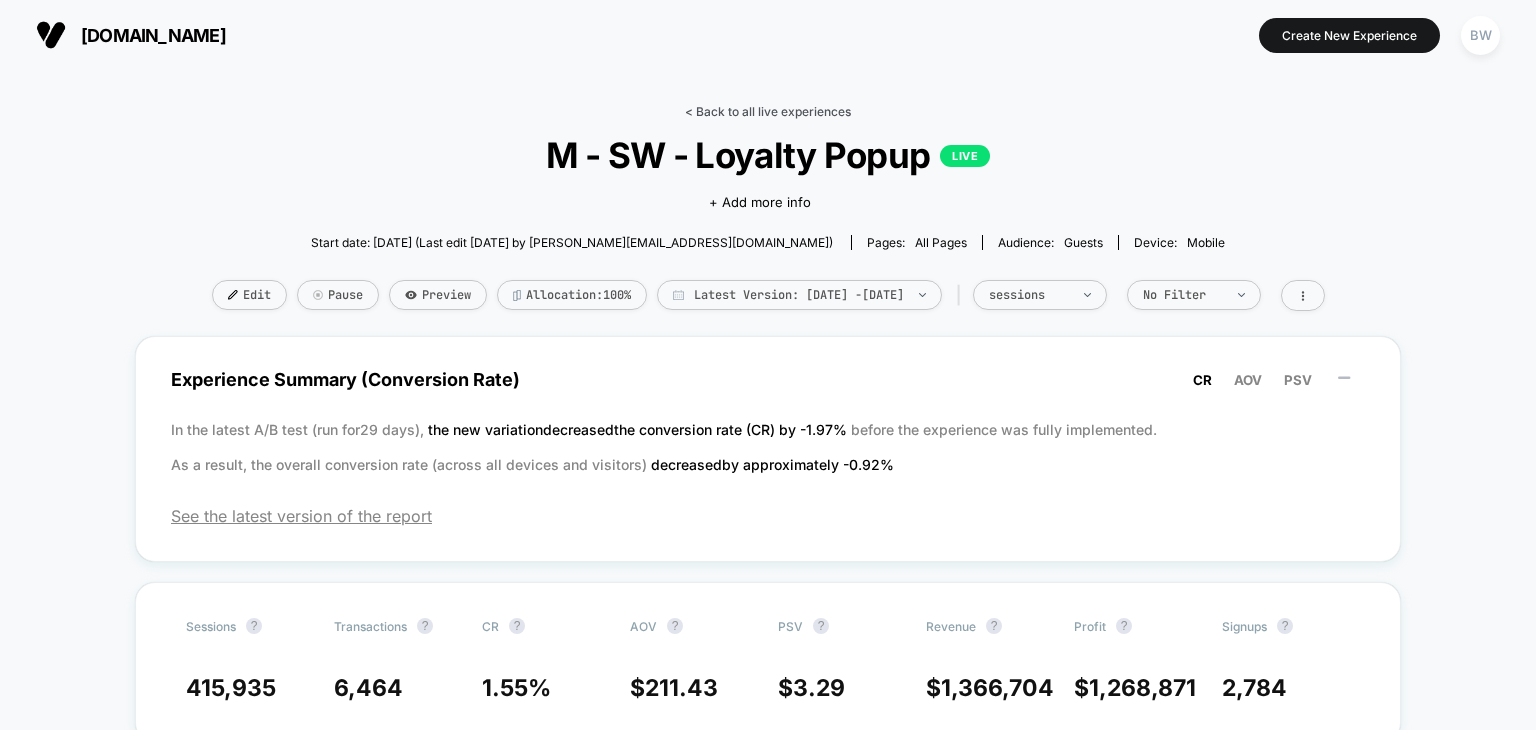 click on "< Back to all live experiences" at bounding box center (768, 111) 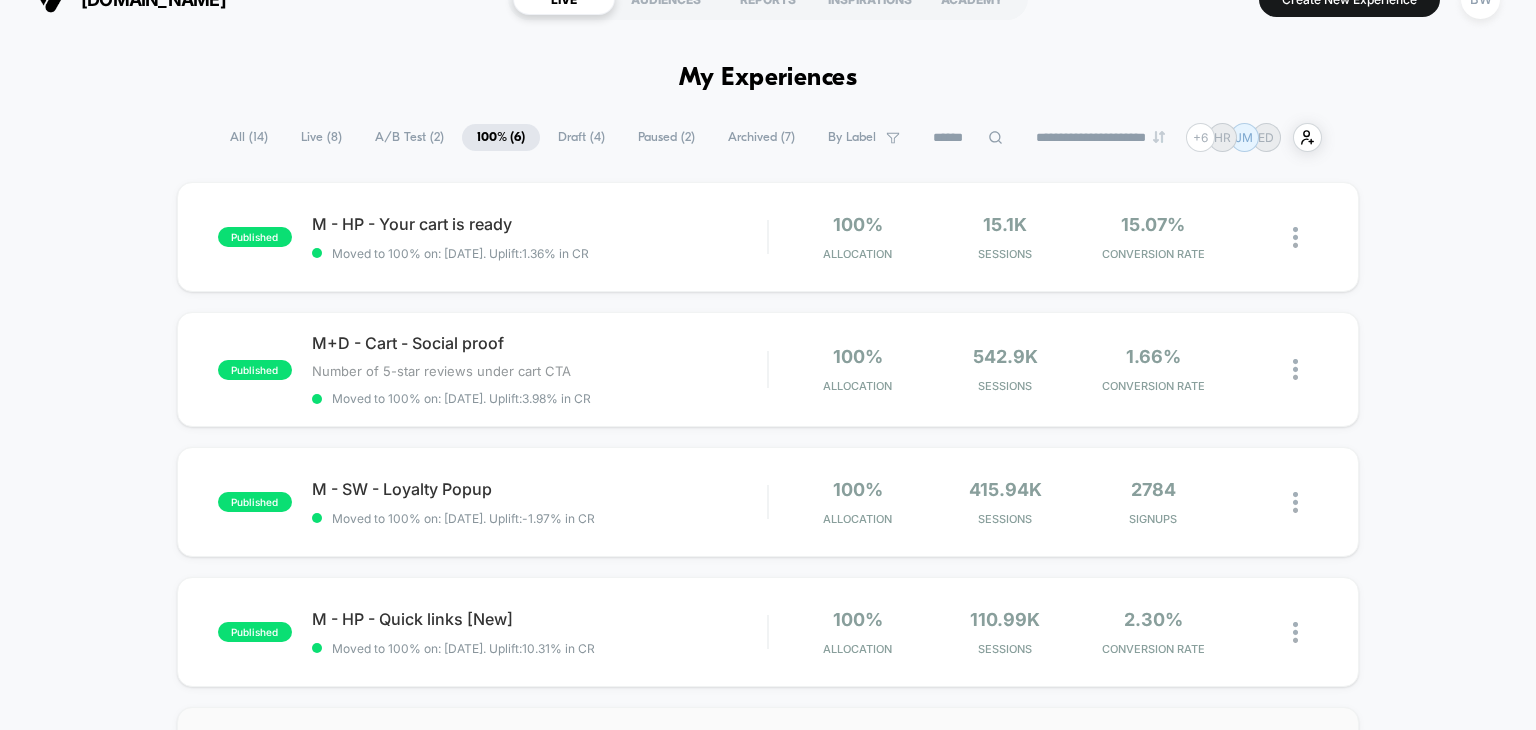 scroll, scrollTop: 40, scrollLeft: 0, axis: vertical 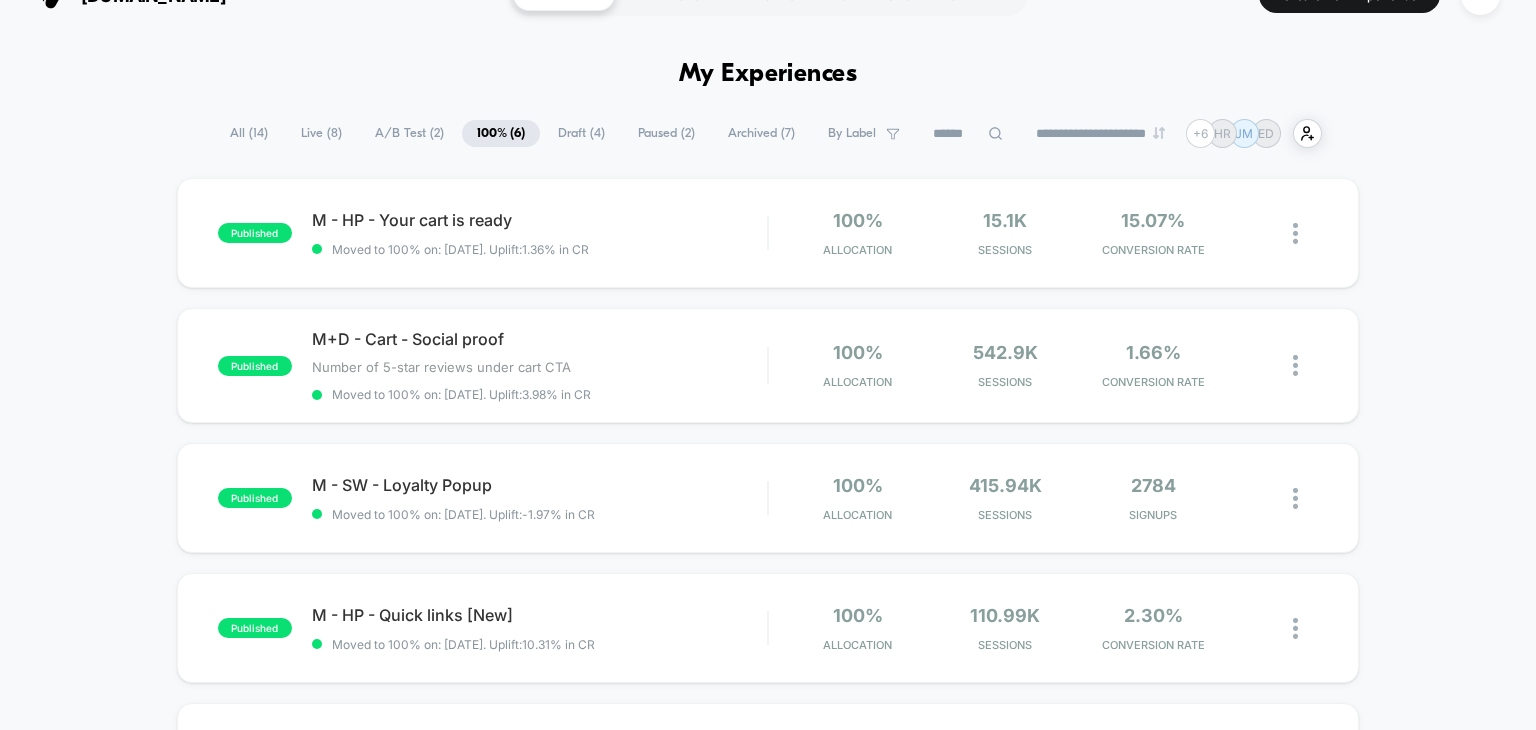 click on "A/B Test ( 2 )" at bounding box center [409, 133] 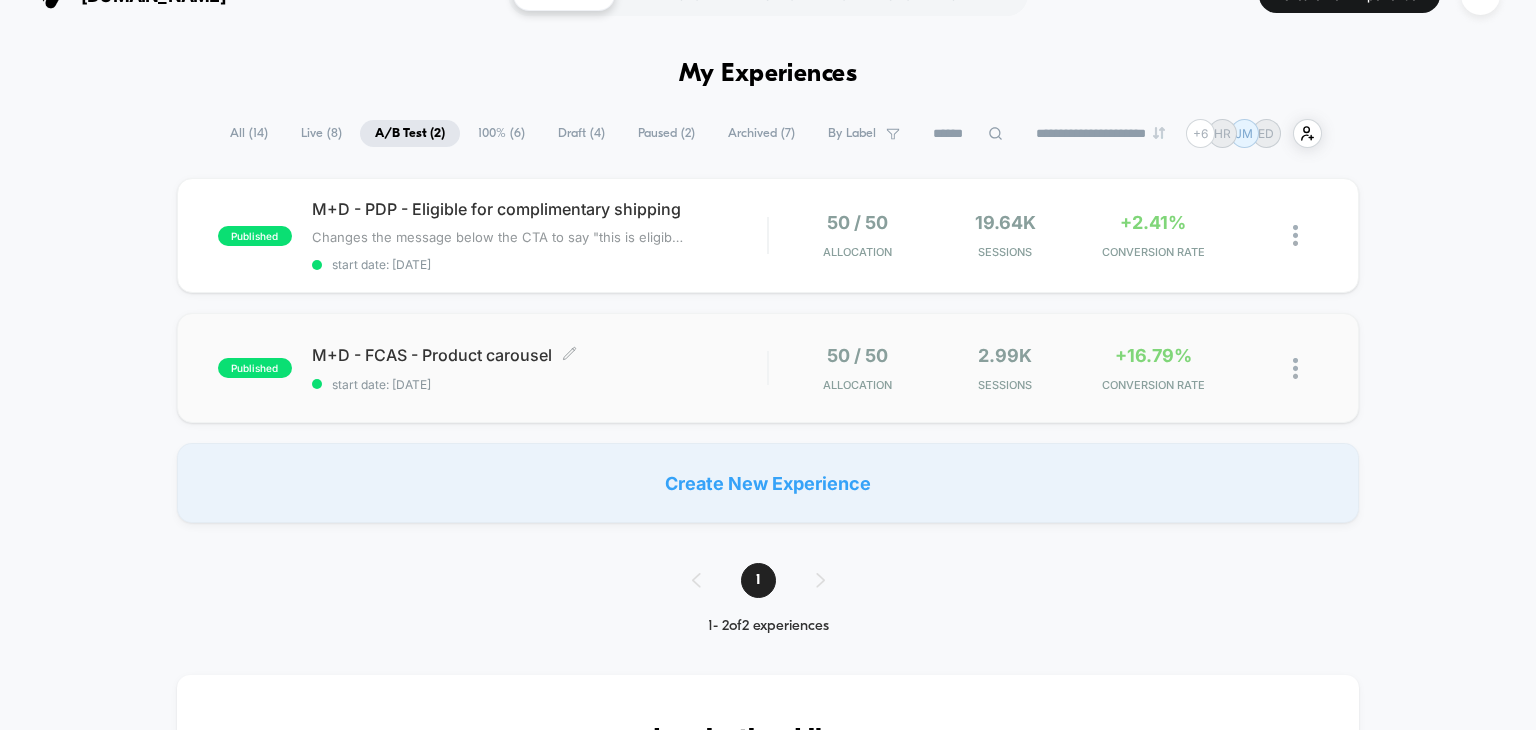 click on "M+D - FCAS - Product carousel Click to edit experience details" at bounding box center (540, 355) 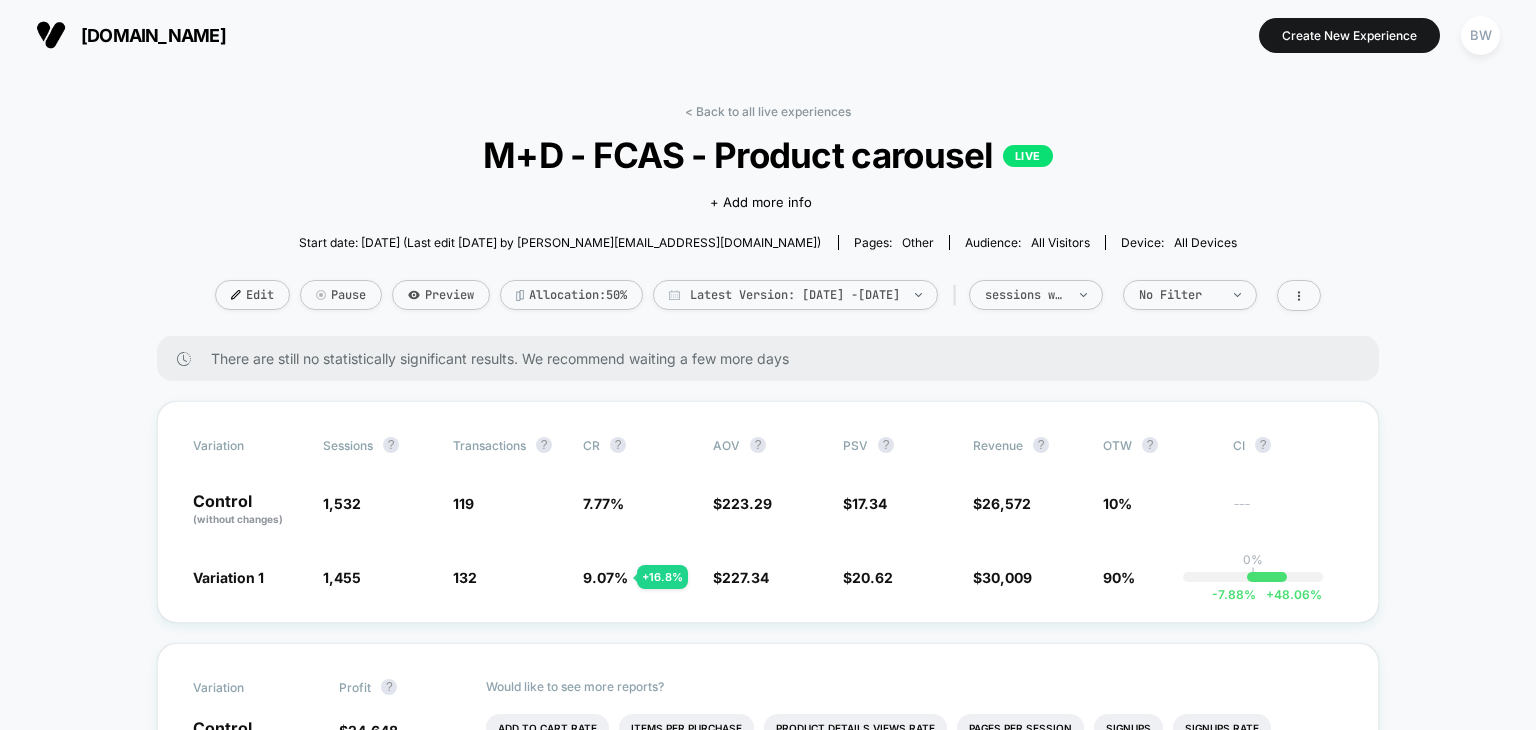 click on "< Back to all live experiences  M+D - FCAS - Product carousel LIVE Click to edit experience details + Add more info Start date: [DATE] (Last edit [DATE] by [PERSON_NAME][EMAIL_ADDRESS][DOMAIN_NAME]) Pages: other Audience: All Visitors Device: all devices Edit Pause  Preview Allocation:  50% Latest Version:     [DATE]    -    [DATE] |   sessions with impression   No Filter There are still no statistically significant results. We recommend waiting a few more days Variation Sessions ? Transactions ? CR ? AOV ? PSV ? Revenue ? OTW ? CI ? Control (without changes) 1,532 119 7.77 % $ 223.29 $ 17.34 $ 26,572 10% --- Variation 1 1,455 - 5 % 132 + 16.8 % 9.07 % + 16.8 % $ 227.34 + 1.8 % $ 20.62 + 18.9 % $ 30,009 + 18.9 % 90% 0% | -7.88 % + 48.06 % Variation Profit ? Control (without changes) $ 24,648 Variation 1 $ 27,715 + 18.4 % Would like to see more reports? Add To Cart Rate Items Per Purchase Product Details Views Rate Pages Per Session Signups Signups Rate Avg Session Duration Profit Per Session Returns Subscriptions ?" at bounding box center (768, 2037) 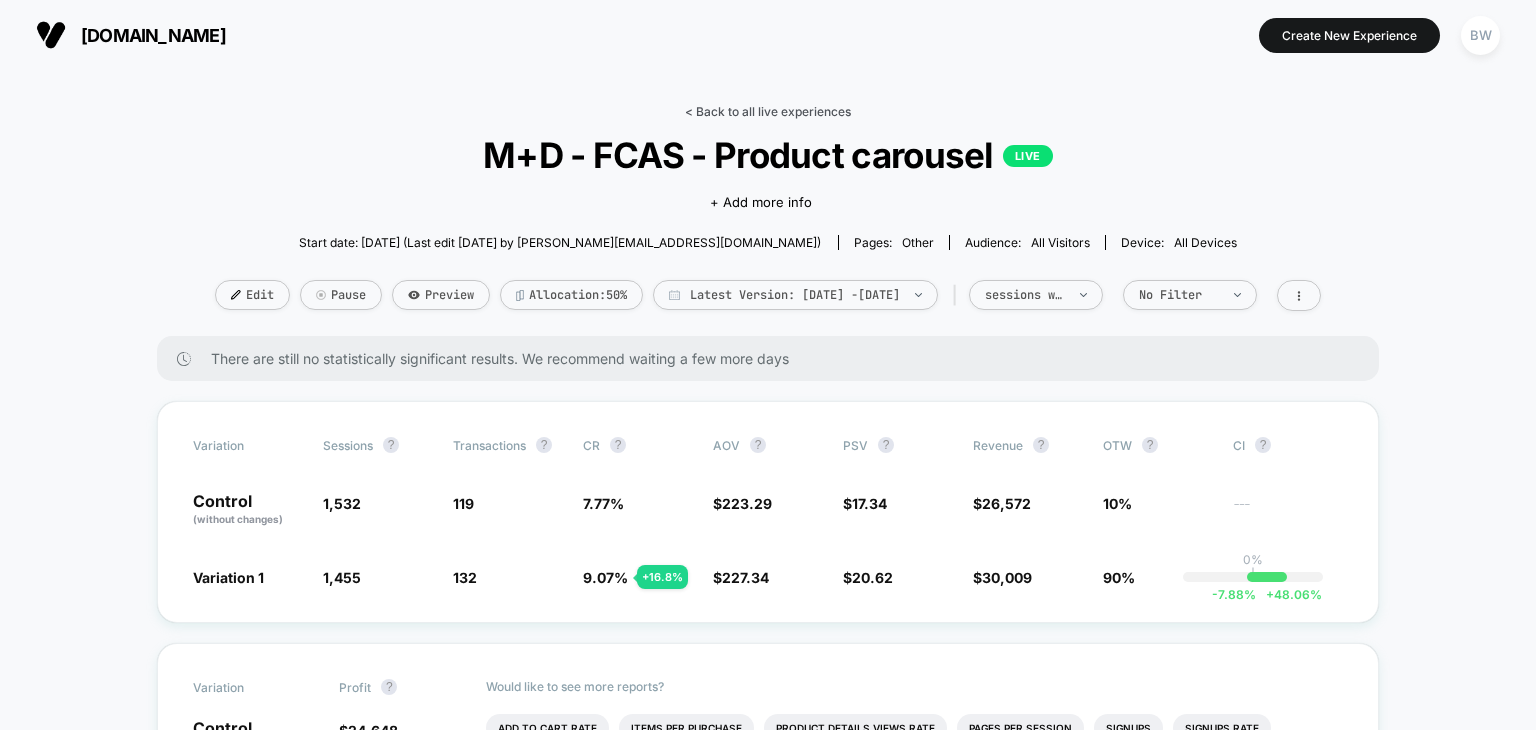 click on "< Back to all live experiences" at bounding box center (768, 111) 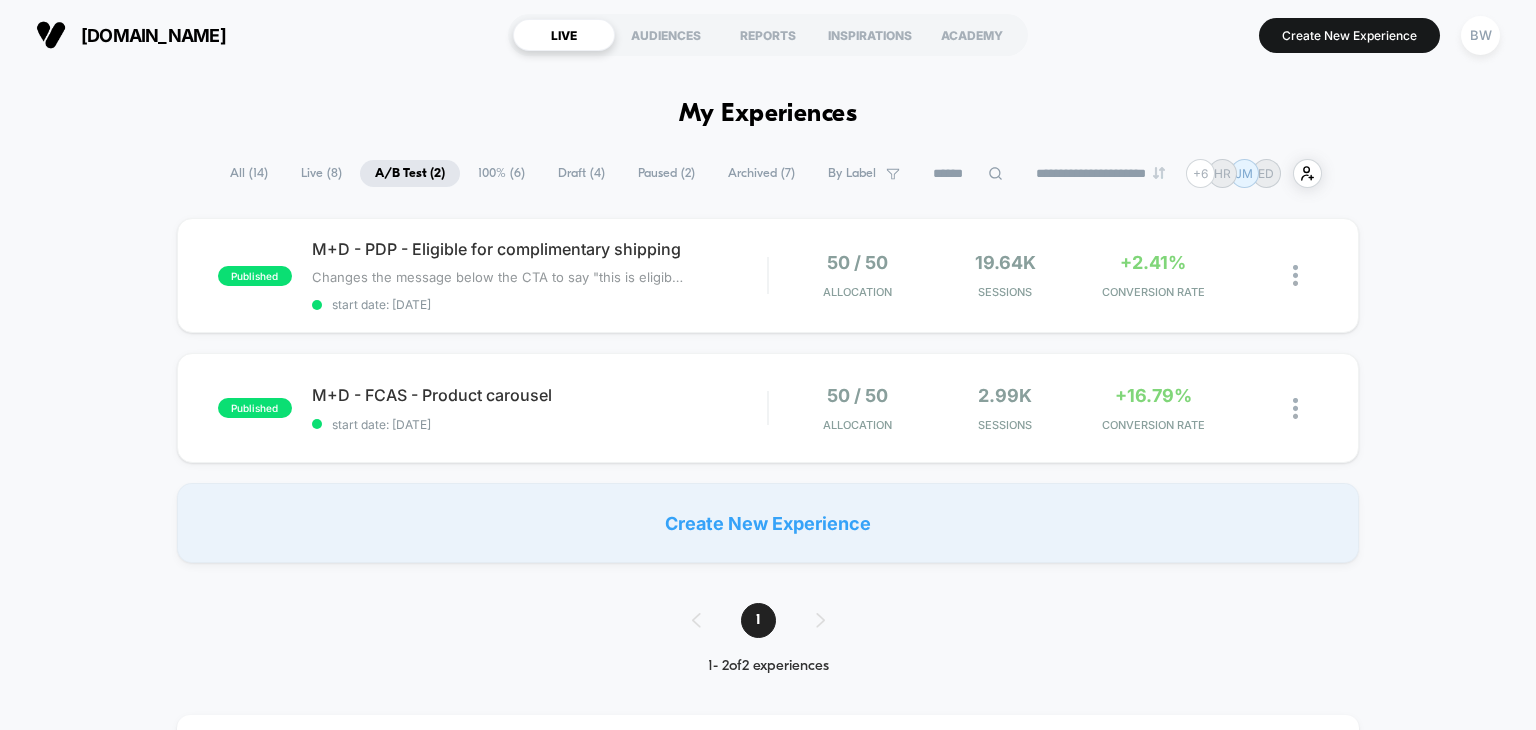 click on "Live ( 8 )" at bounding box center (321, 173) 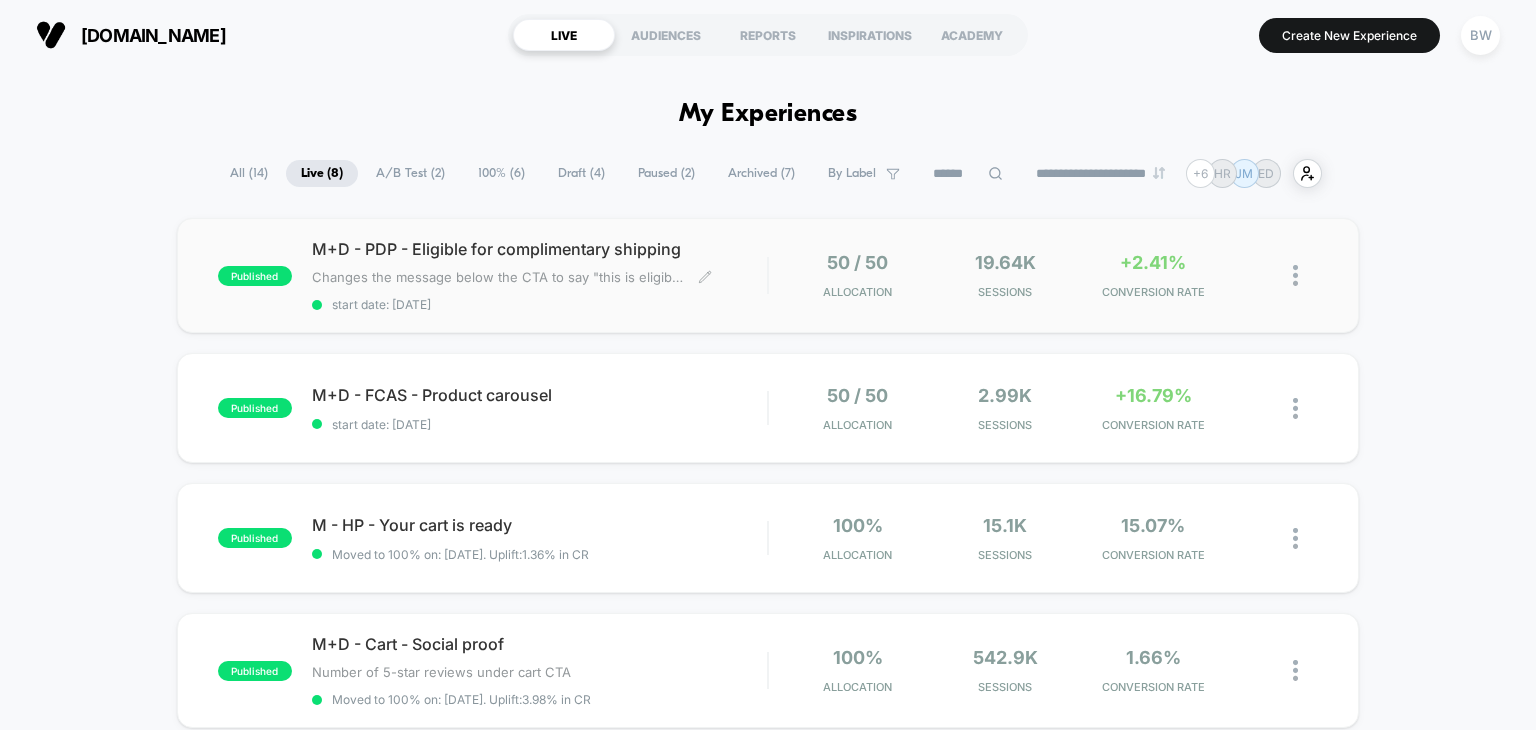 click on "start date: [DATE]" at bounding box center [540, 304] 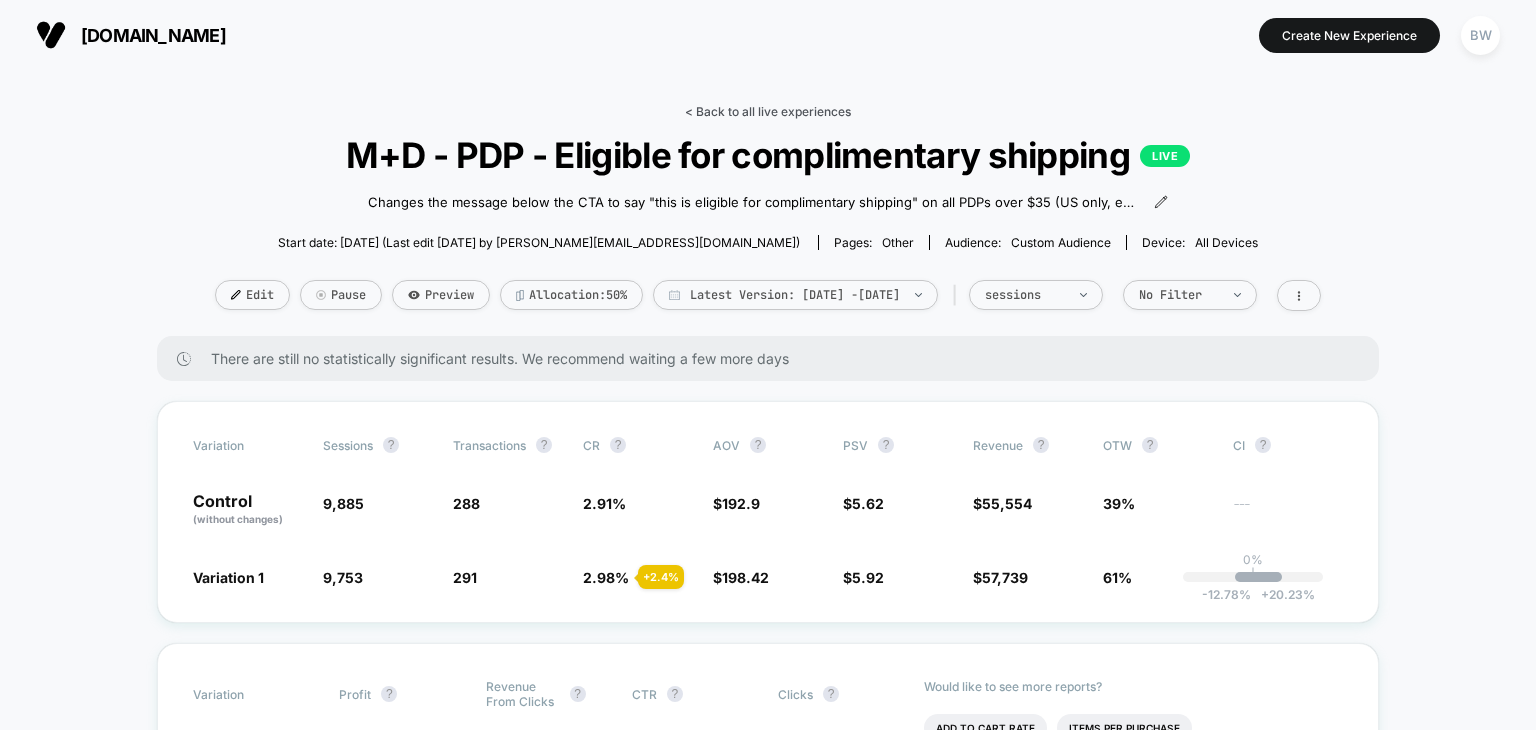 click on "< Back to all live experiences" at bounding box center [768, 111] 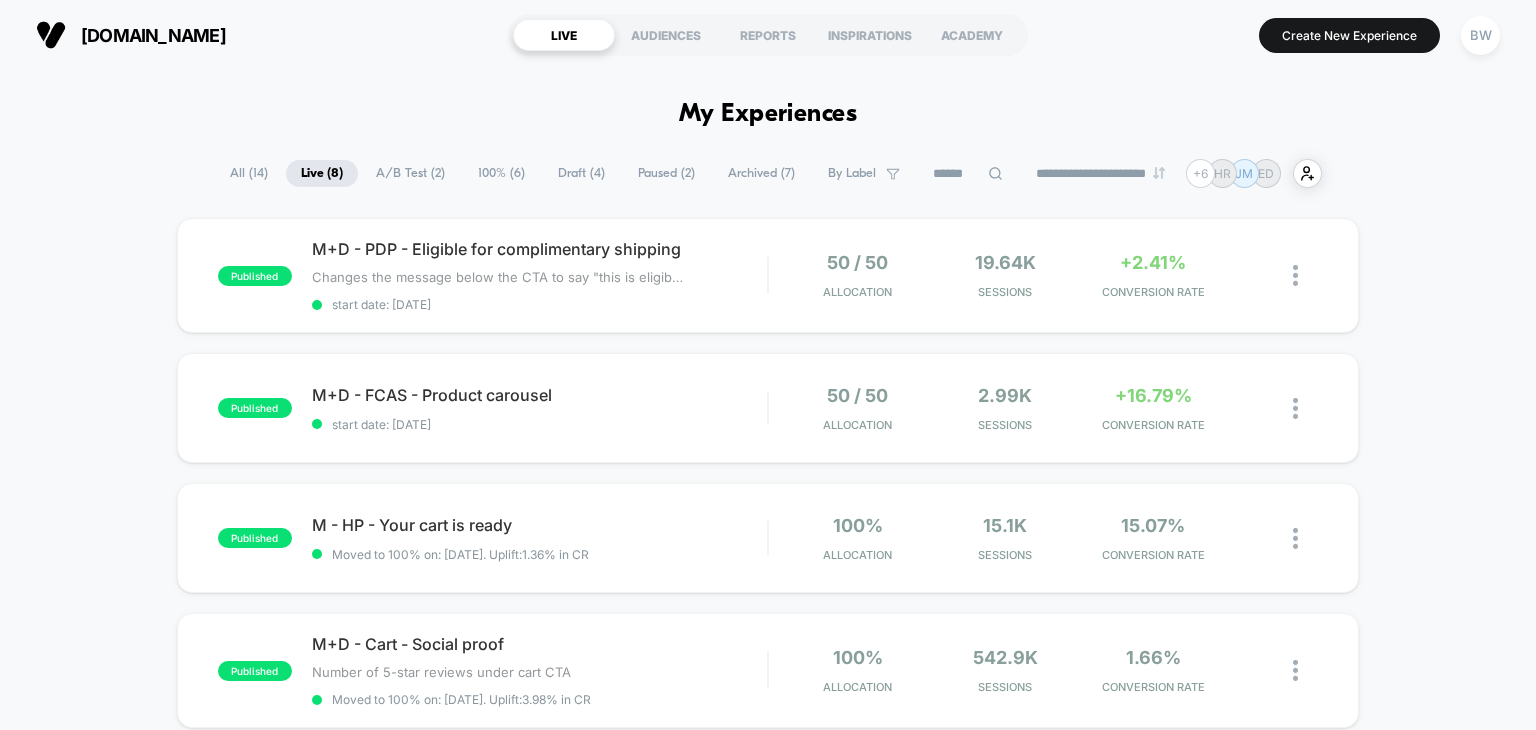 click on "Paused ( 2 )" at bounding box center (666, 173) 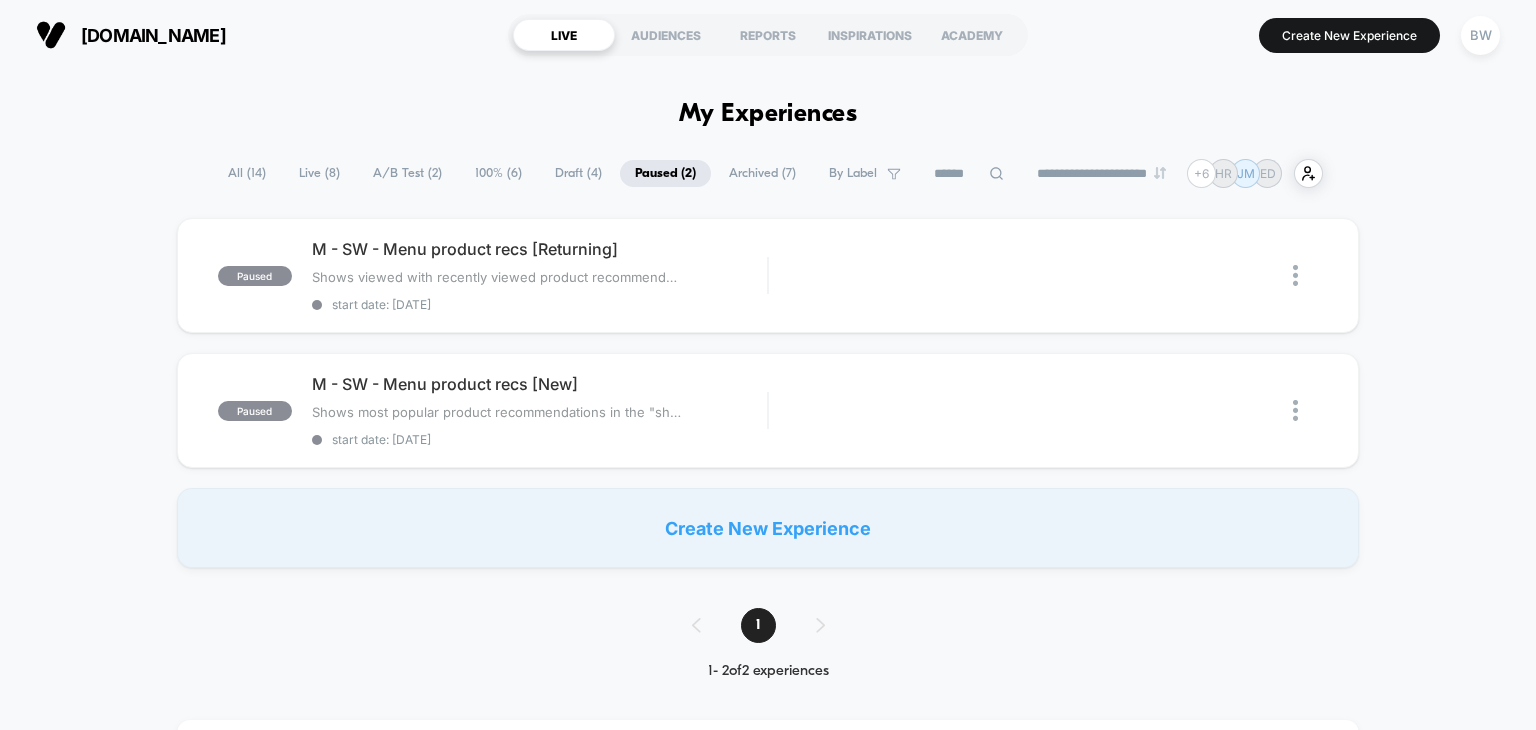 click on "Draft ( 4 )" at bounding box center (578, 173) 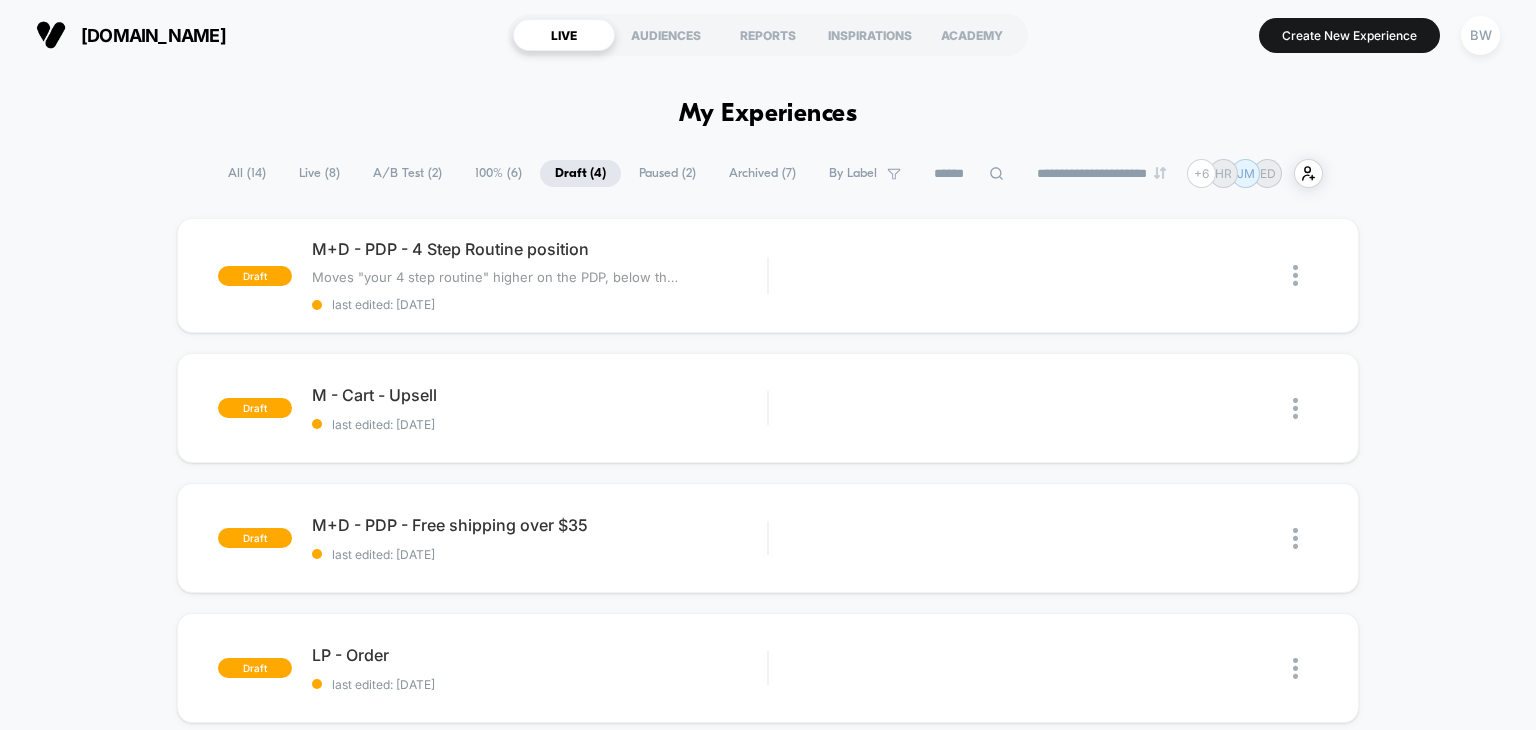 click on "100% ( 6 )" at bounding box center [498, 173] 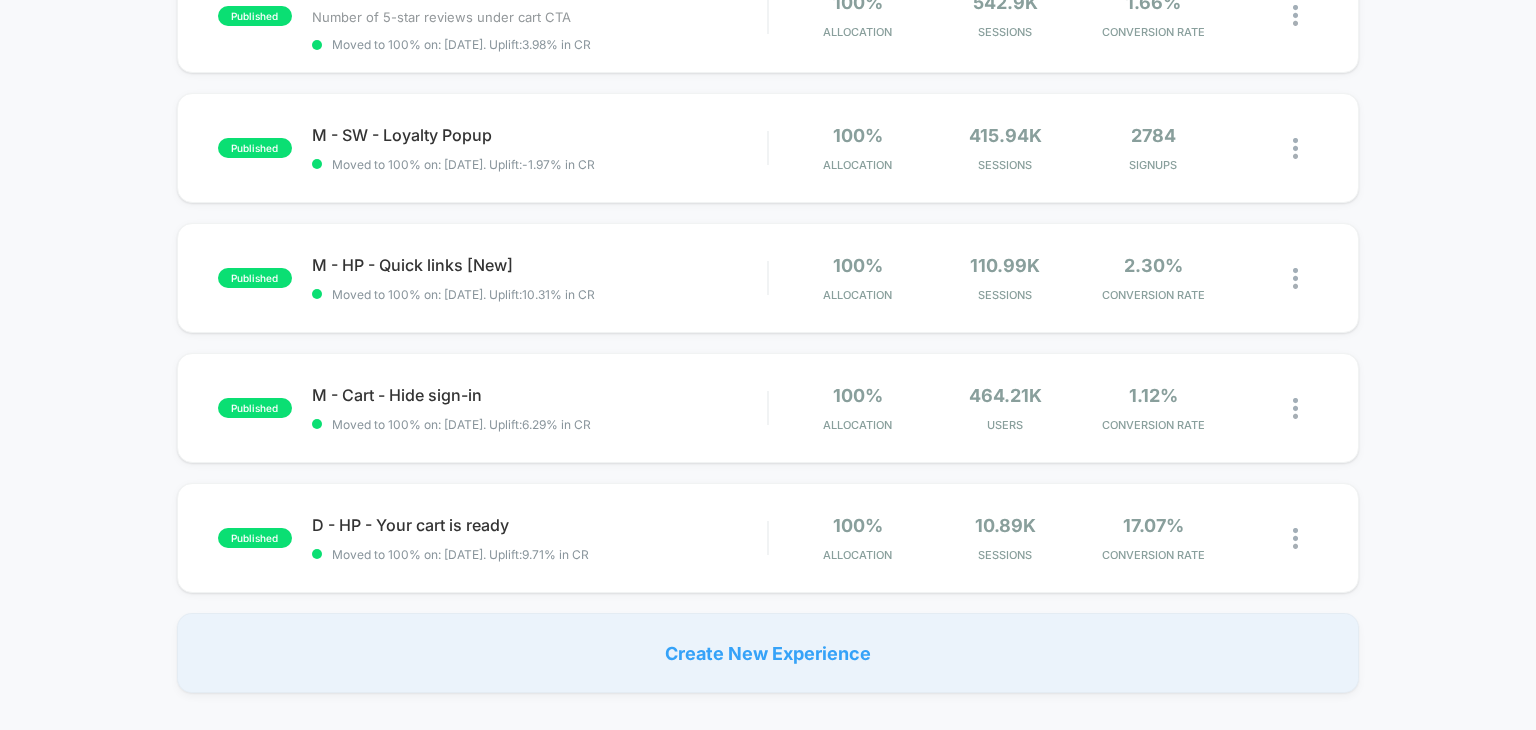 scroll, scrollTop: 498, scrollLeft: 0, axis: vertical 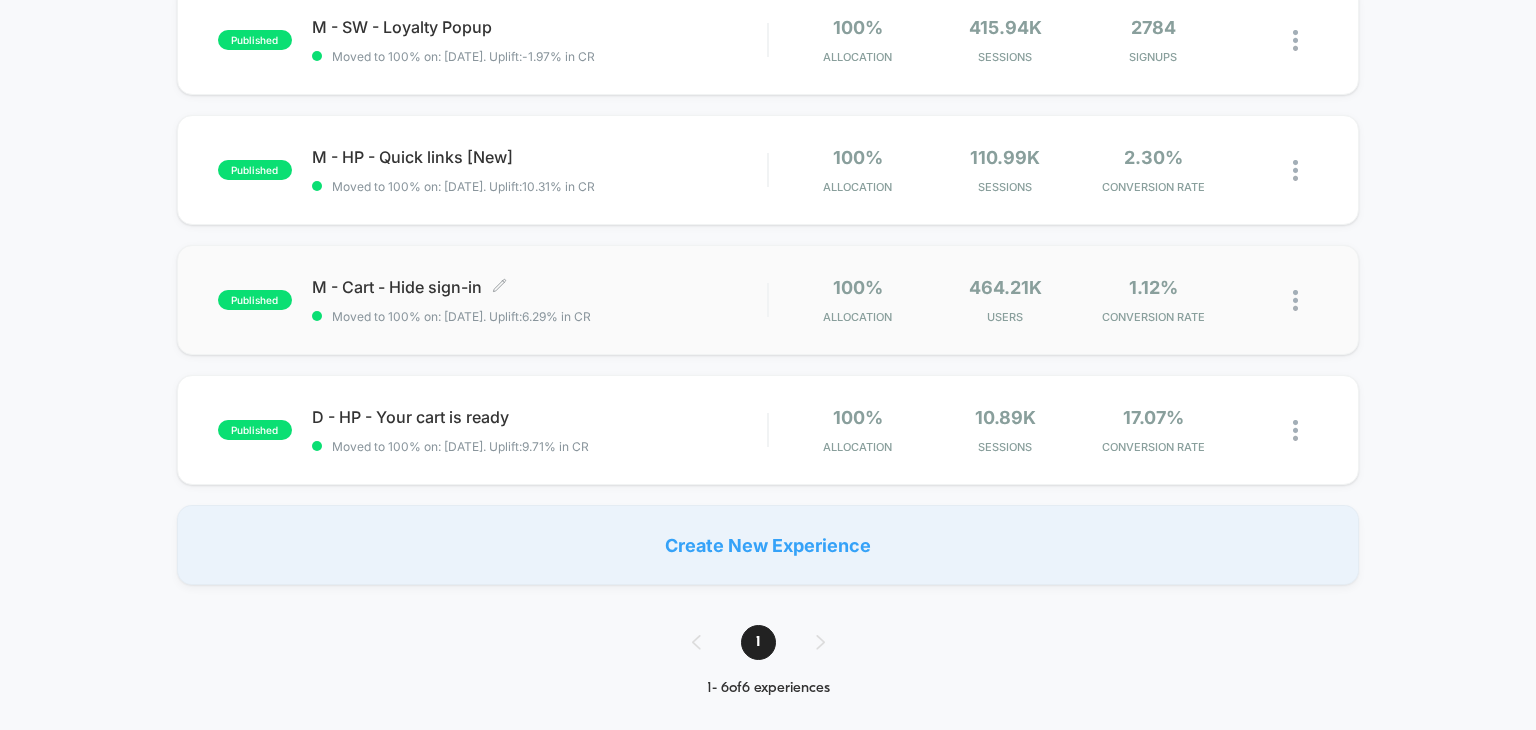 click on "Moved to 100% on:   [DATE] . Uplift: 6.29% in CR" at bounding box center [540, 316] 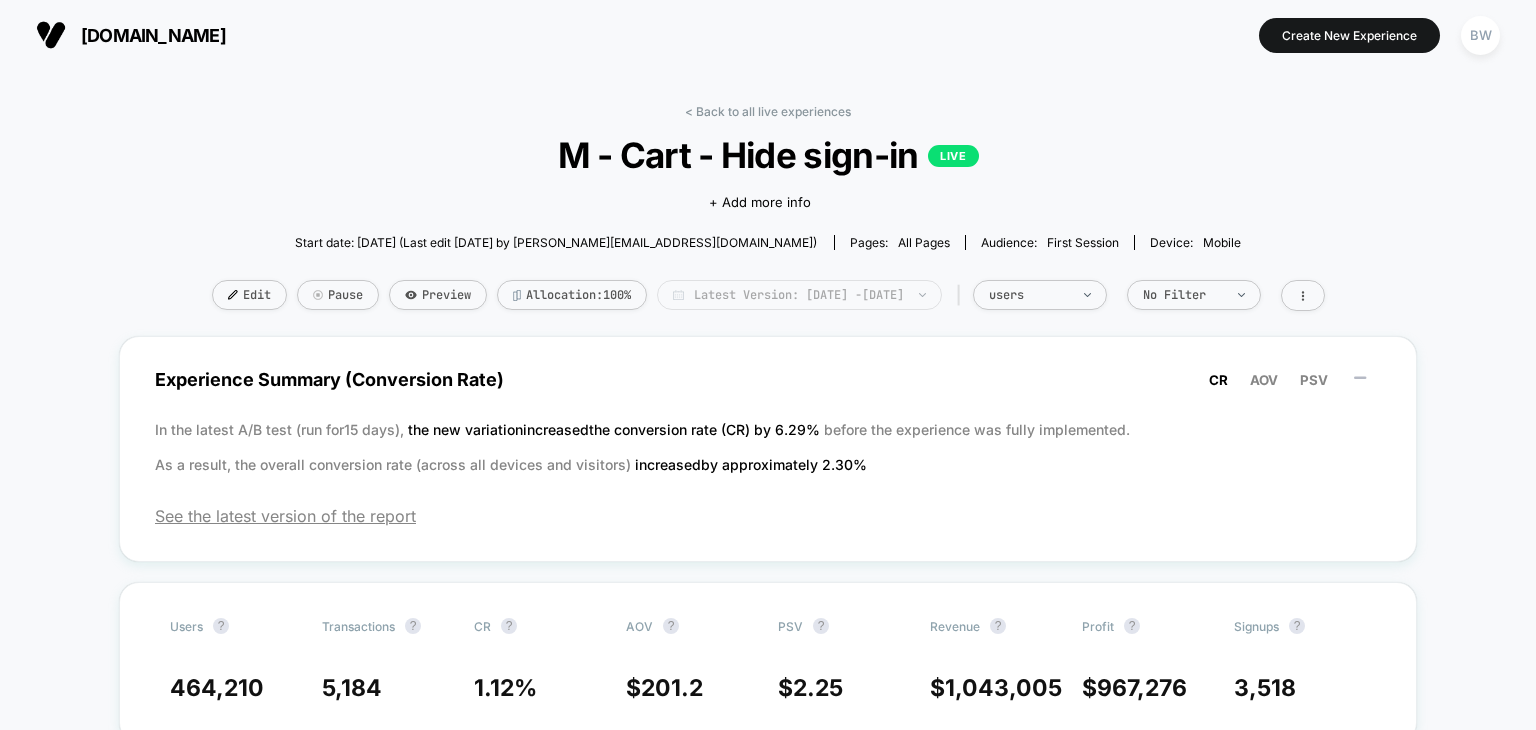 click on "Latest Version:     [DATE]    -    [DATE]" at bounding box center (799, 295) 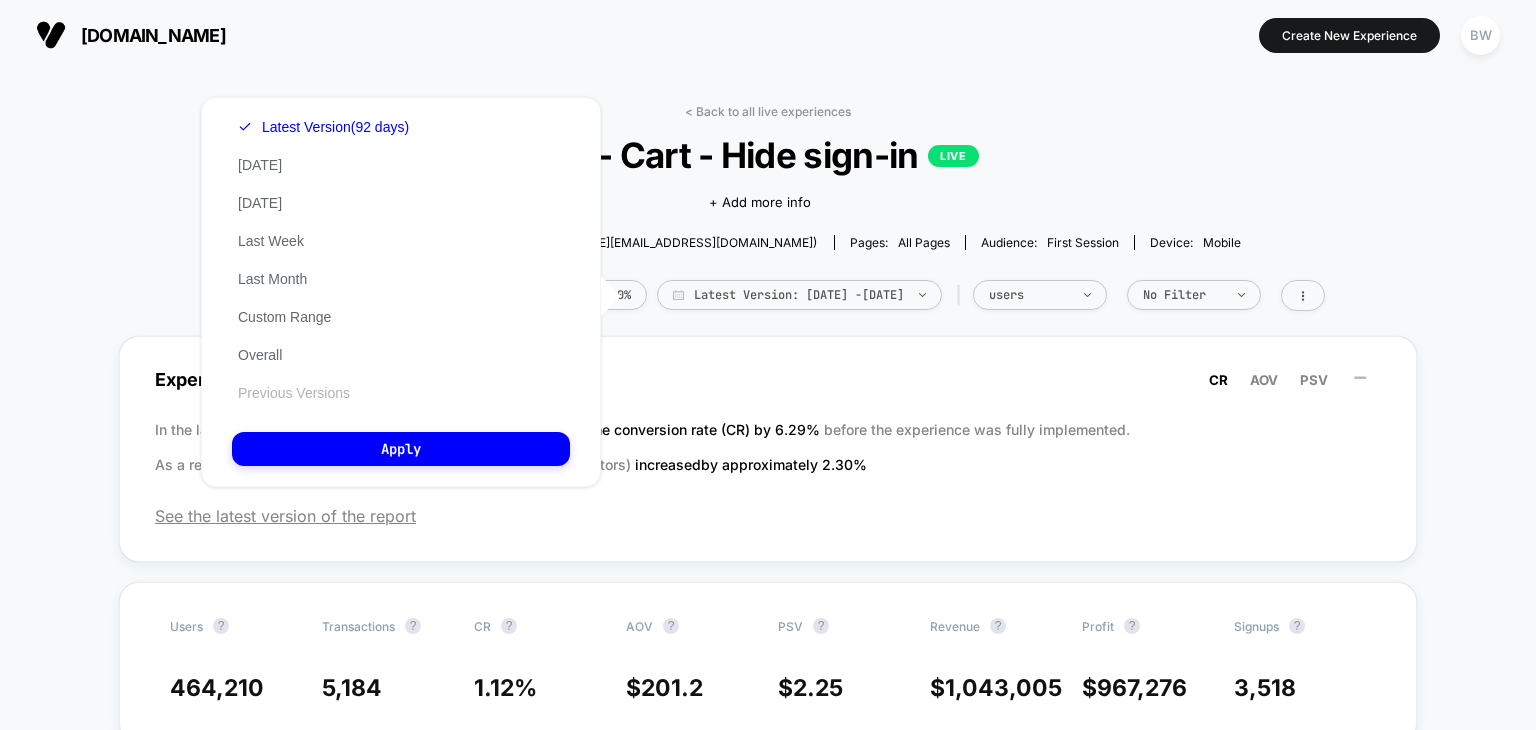 click on "Previous Versions" at bounding box center [294, 393] 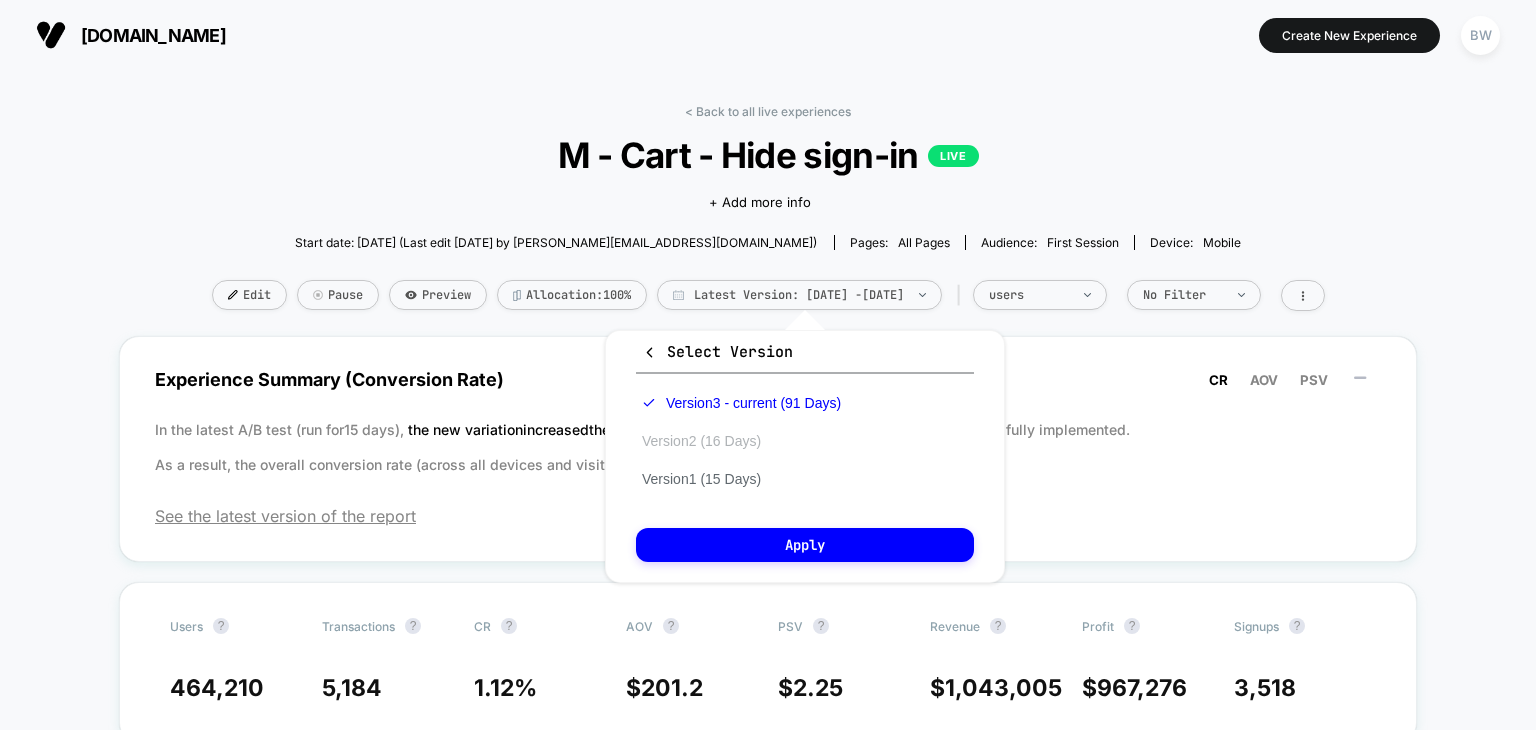 click on "Version  2   (16 Days)" at bounding box center (701, 441) 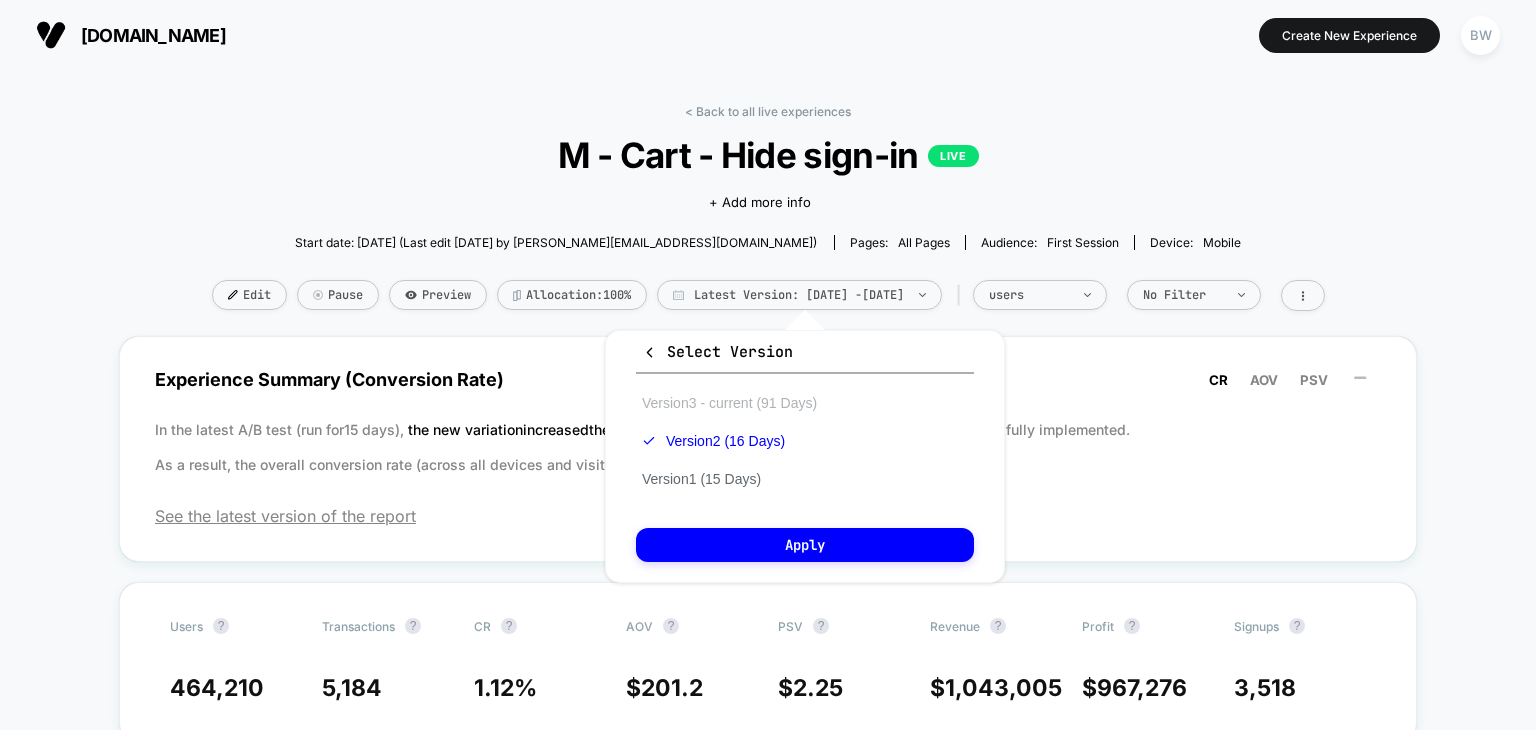 click on "Version  3   - current (91 Days)" at bounding box center (729, 403) 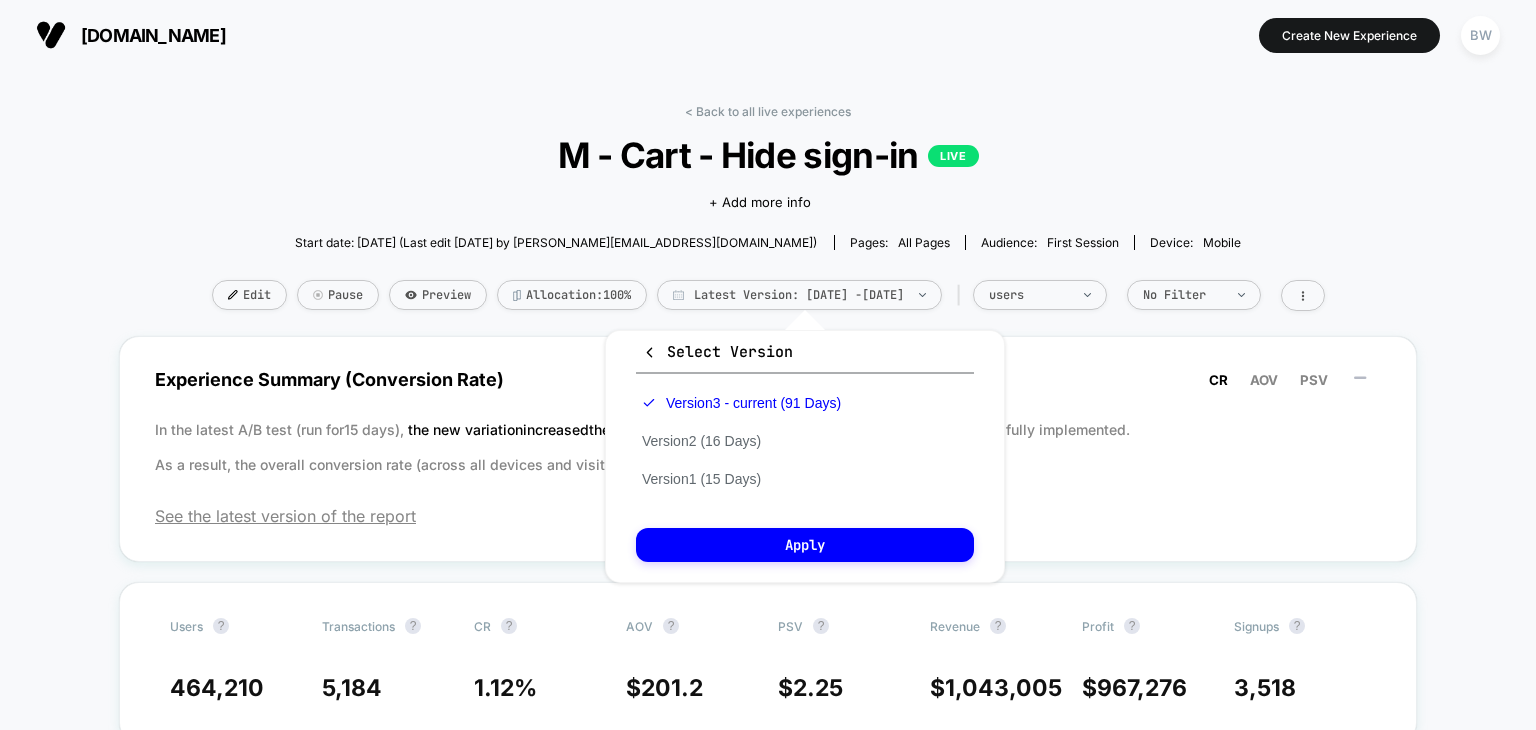 click on "Version  3   - current (91 Days) Version  2   (16 Days) Version  1   (15 Days)" at bounding box center [741, 441] 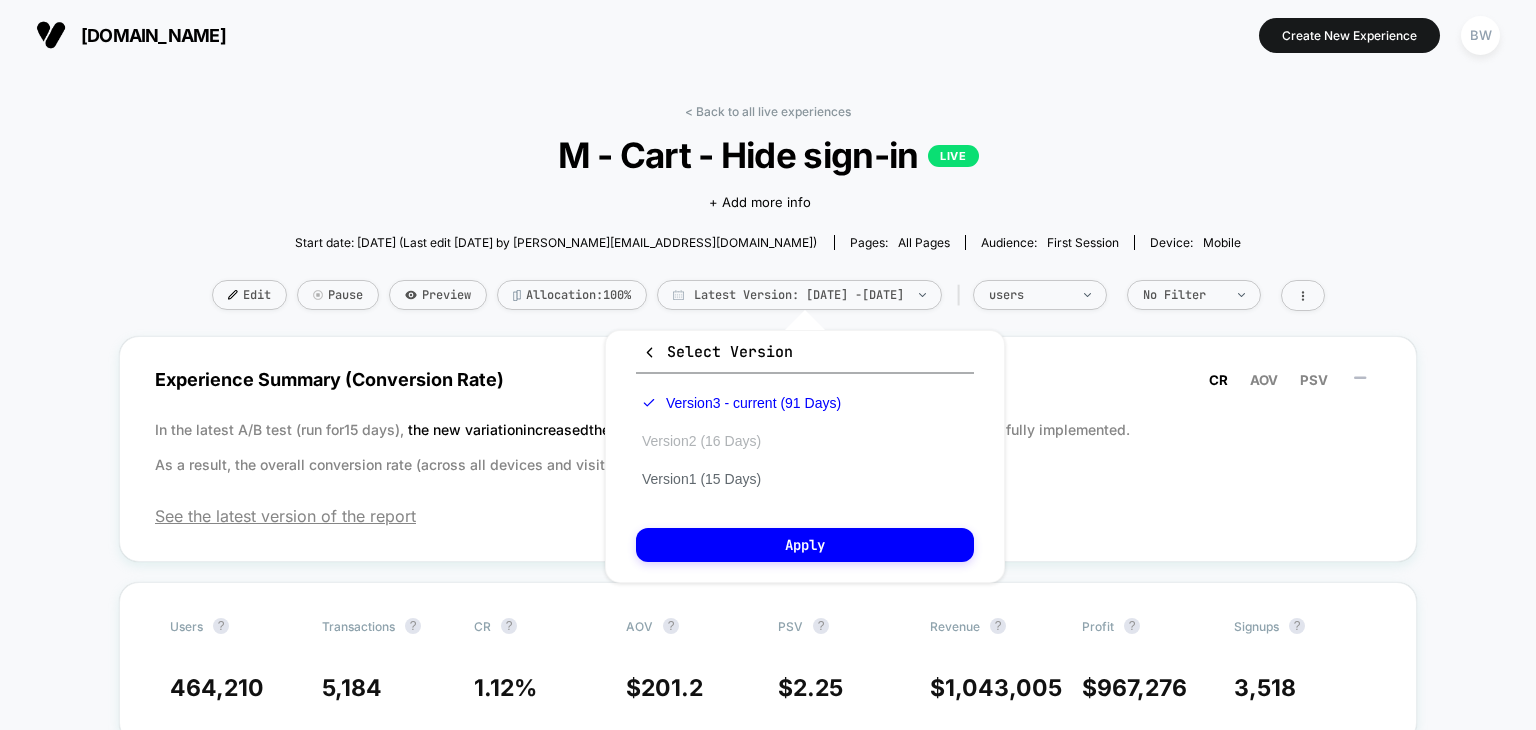click on "Version  2   (16 Days)" at bounding box center [701, 441] 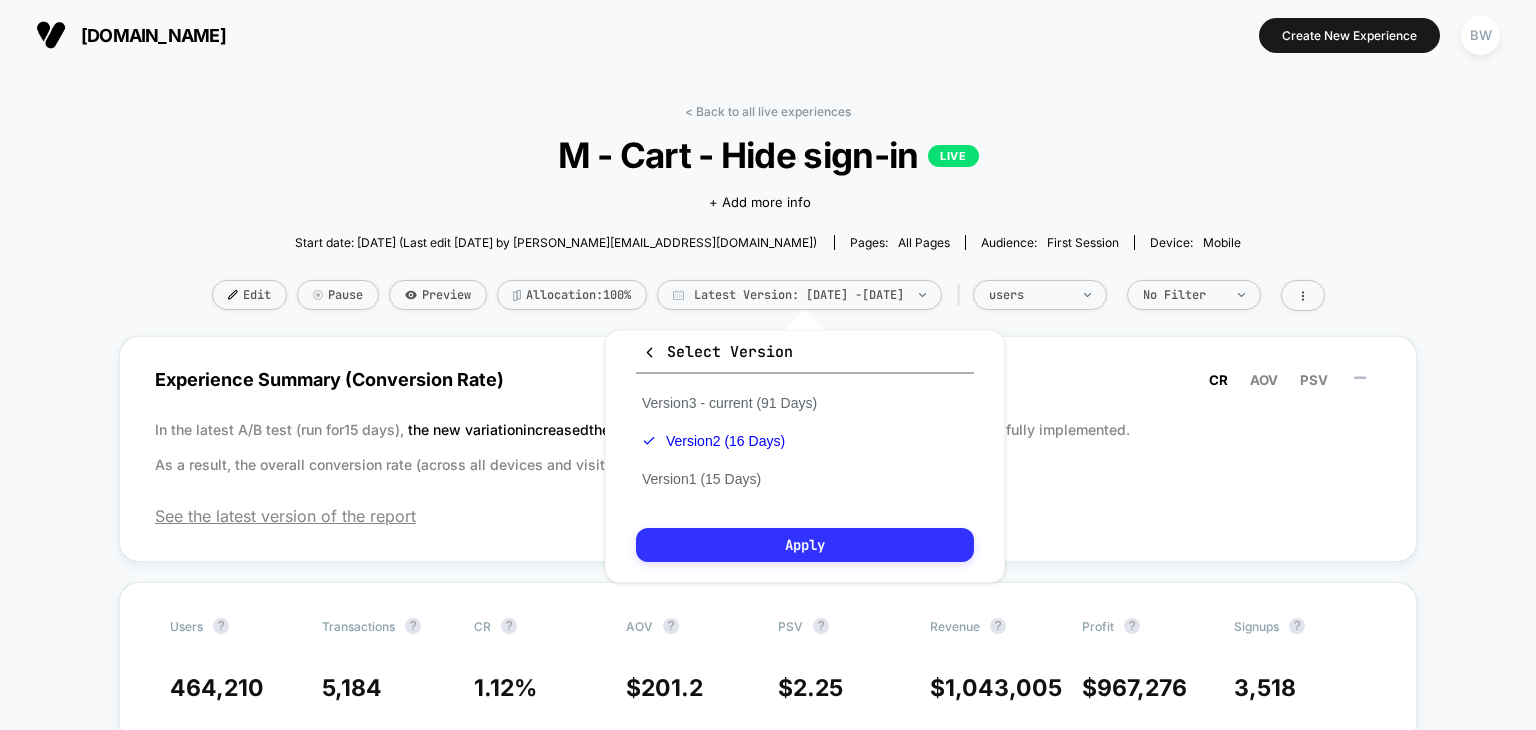 click on "Apply" at bounding box center (805, 545) 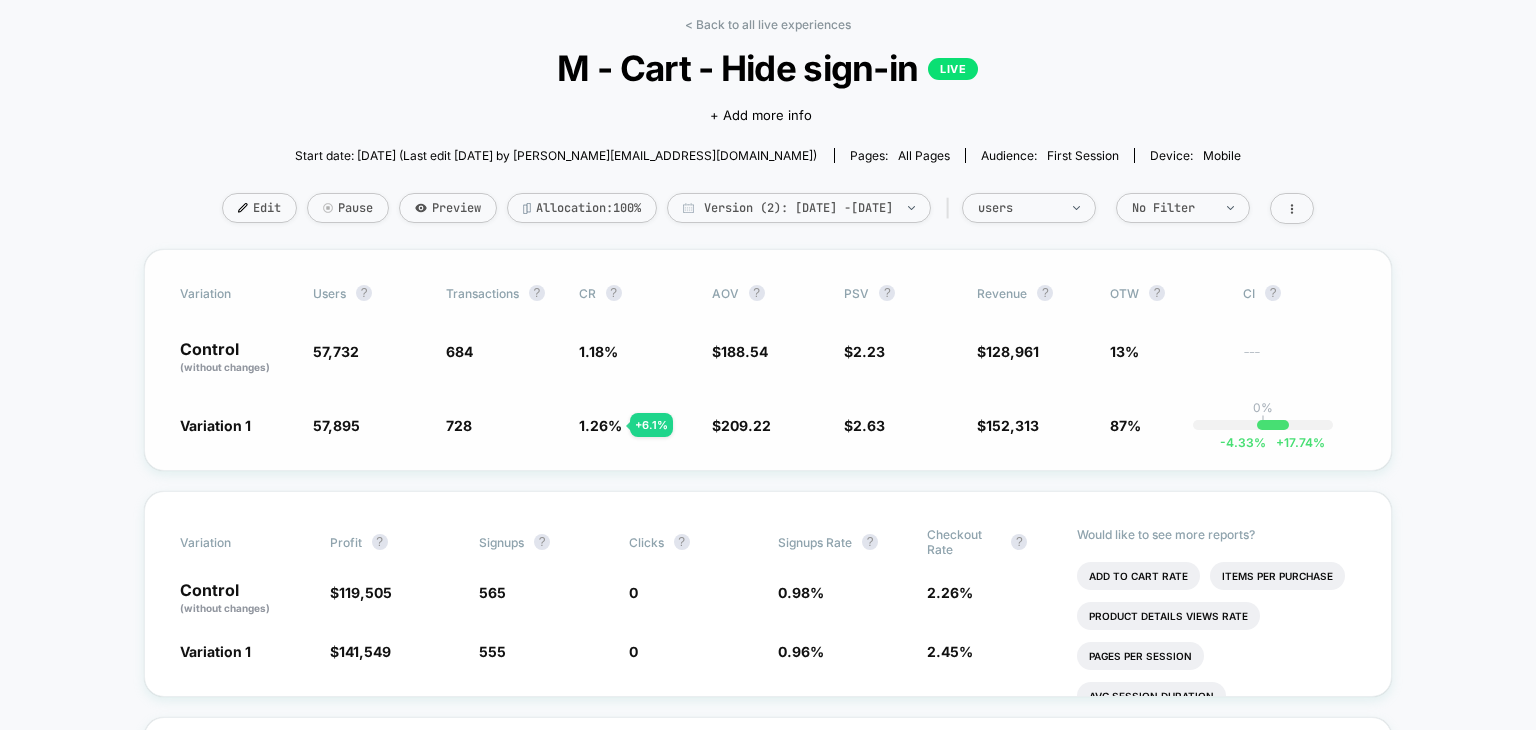 scroll, scrollTop: 212, scrollLeft: 0, axis: vertical 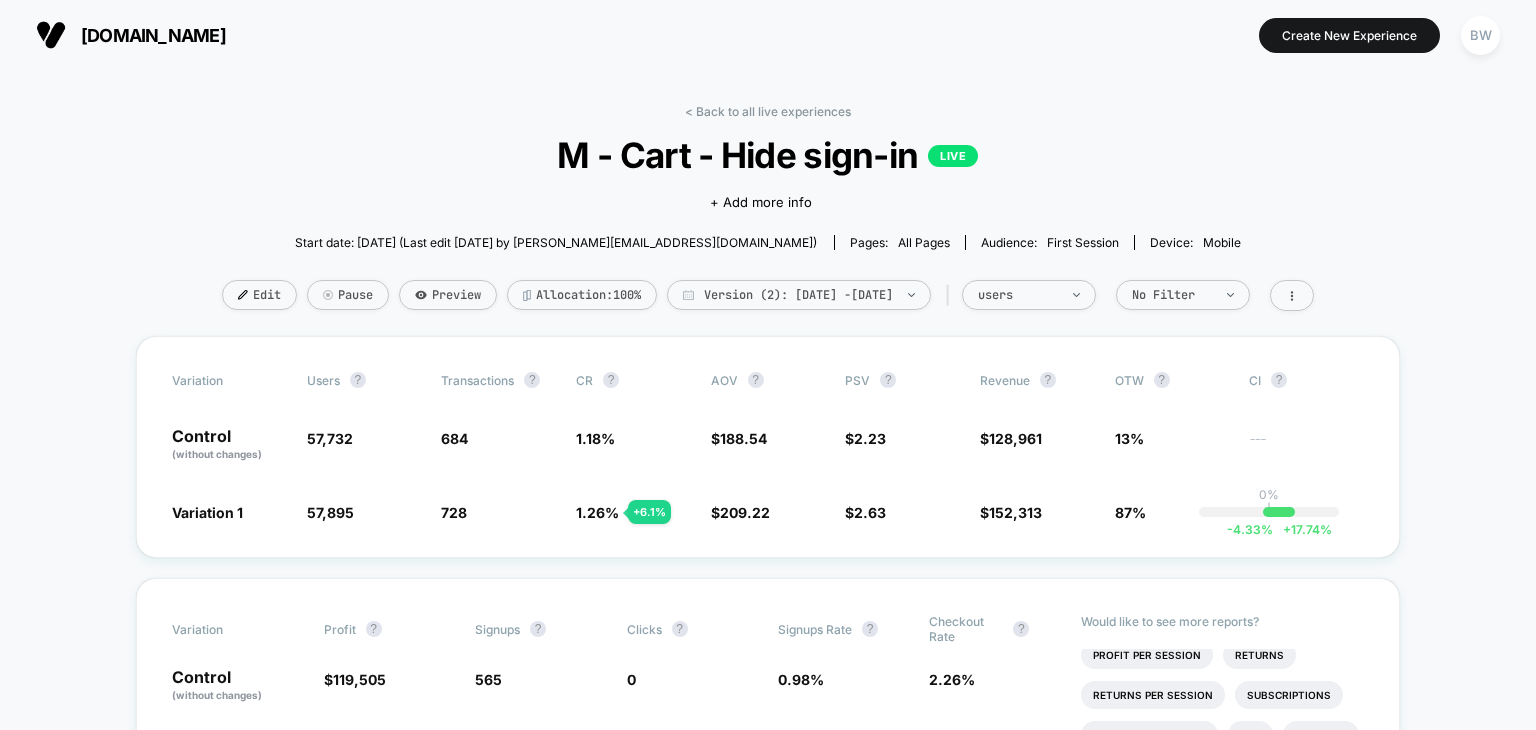 click on "< Back to all live experiences  M - Cart - Hide sign-in LIVE Click to edit experience details + Add more info Start date: [DATE] (Last edit [DATE] by [PERSON_NAME][EMAIL_ADDRESS][DOMAIN_NAME]) Pages: all pages Audience: First Session Device: mobile Edit Pause  Preview Allocation:  100% Version (2):     [DATE]    -    [DATE] |   users   No Filter Variation users ? Transactions ? CR ? AOV ? PSV ? Revenue ? OTW ? CI ? Control (without changes) 57,732 684 1.18 % $ 188.54 $ 2.23 $ 128,961 13% --- Variation 1 57,895 + 0.28 % 728 + 6.1 % 1.26 % + 6.1 % $ 209.22 + 11 % $ 2.63 + 17.8 % $ 152,313 + 17.8 % 87% 0% | -4.33 % + 17.74 % Variation Profit ? Signups ? Clicks ? Signups Rate ? Checkout Rate ? Control (without changes) $ 119,505 565 0 0.98 % 2.26 % Variation 1 $ 141,549 + 18.1 % 555 - 2 % 0 0.96 % - 2 % 2.45 % + 8.3 % Would like to see more reports? Add To Cart Rate Items Per Purchase Product Details Views Rate Pages Per Session Avg Session Duration Profit Per Session Returns Returns Per Session Subscriptions Ctr ? Hide" at bounding box center [768, 3361] 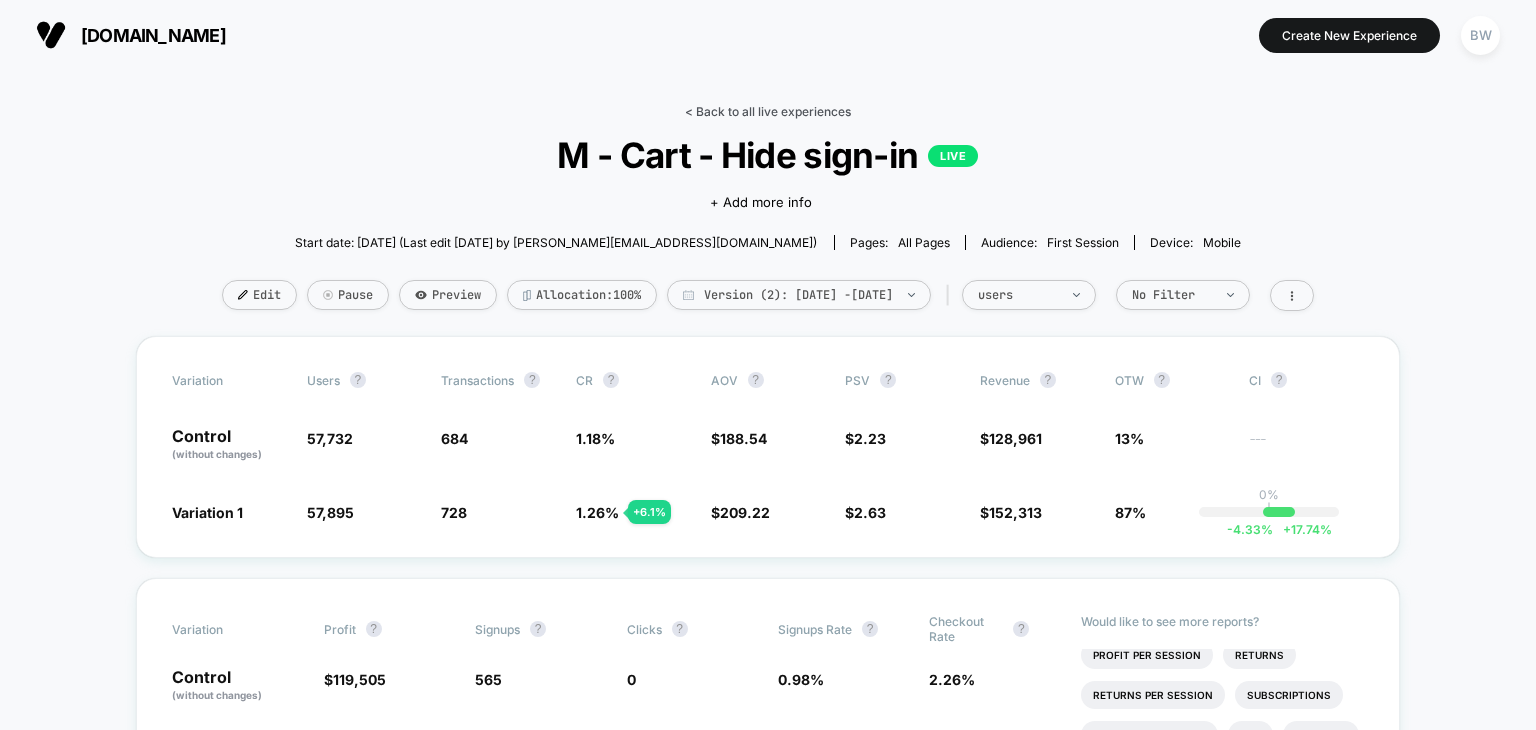 click on "< Back to all live experiences" at bounding box center (768, 111) 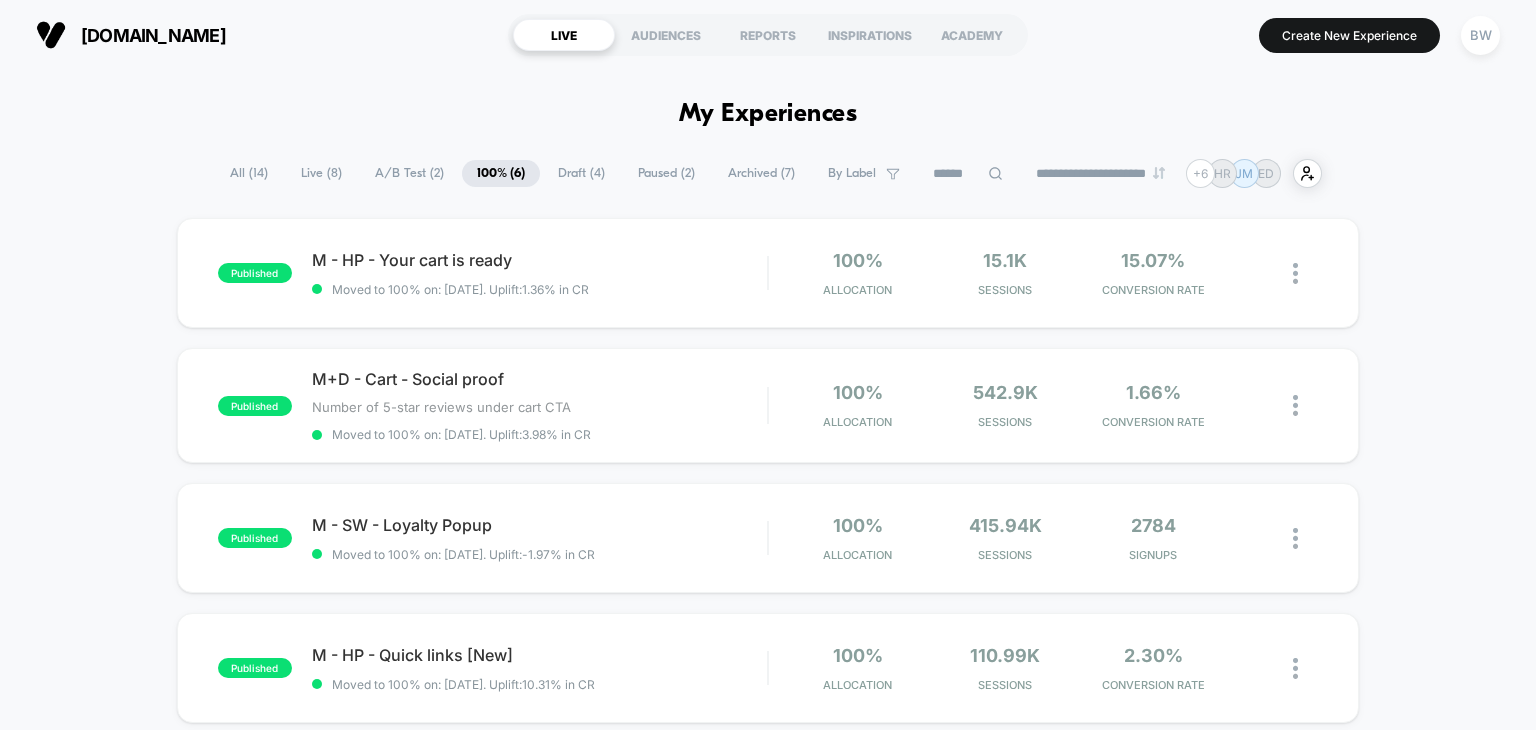 drag, startPoint x: 706, startPoint y: 103, endPoint x: 729, endPoint y: 142, distance: 45.276924 